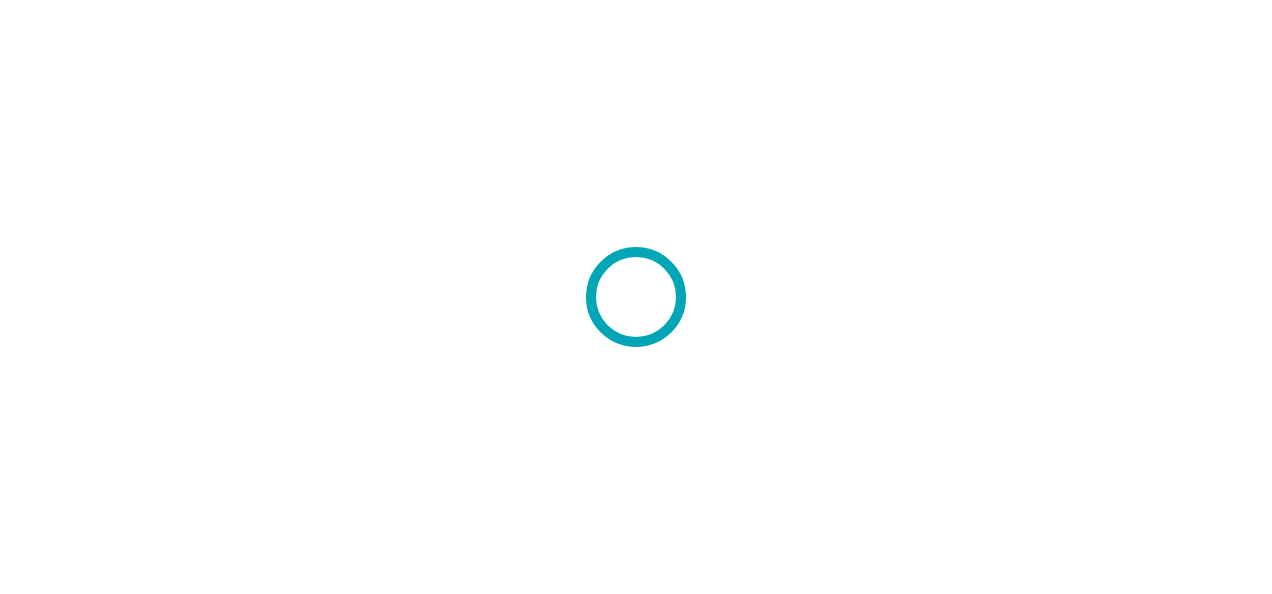 scroll, scrollTop: 0, scrollLeft: 0, axis: both 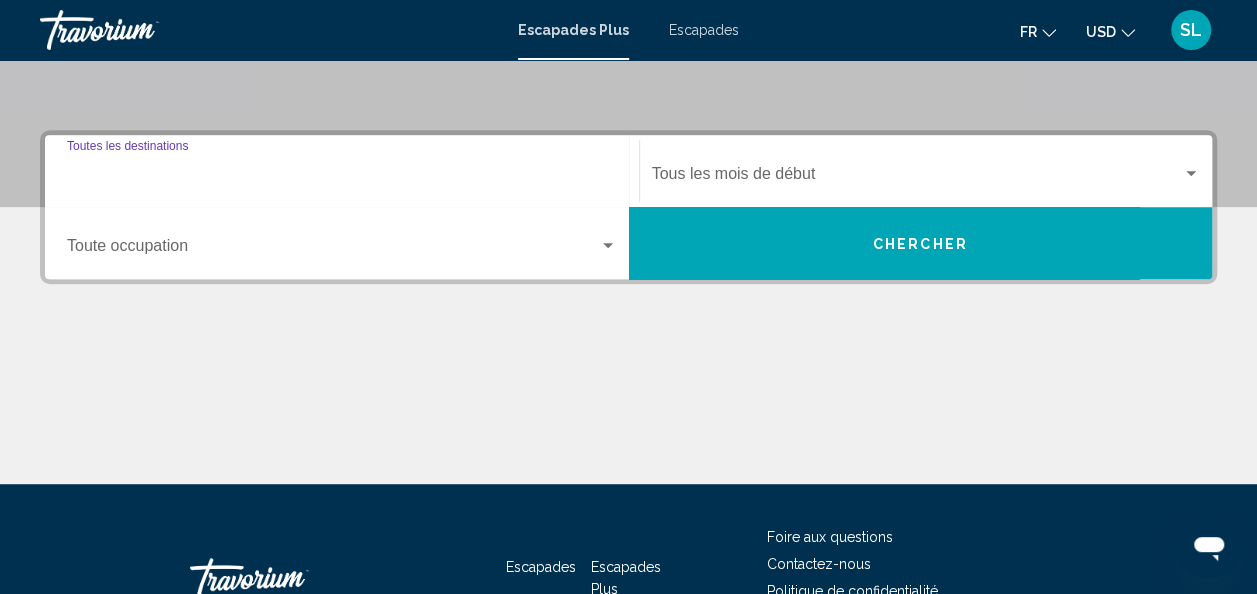 click on "Destination Toutes les destinations" at bounding box center [342, 178] 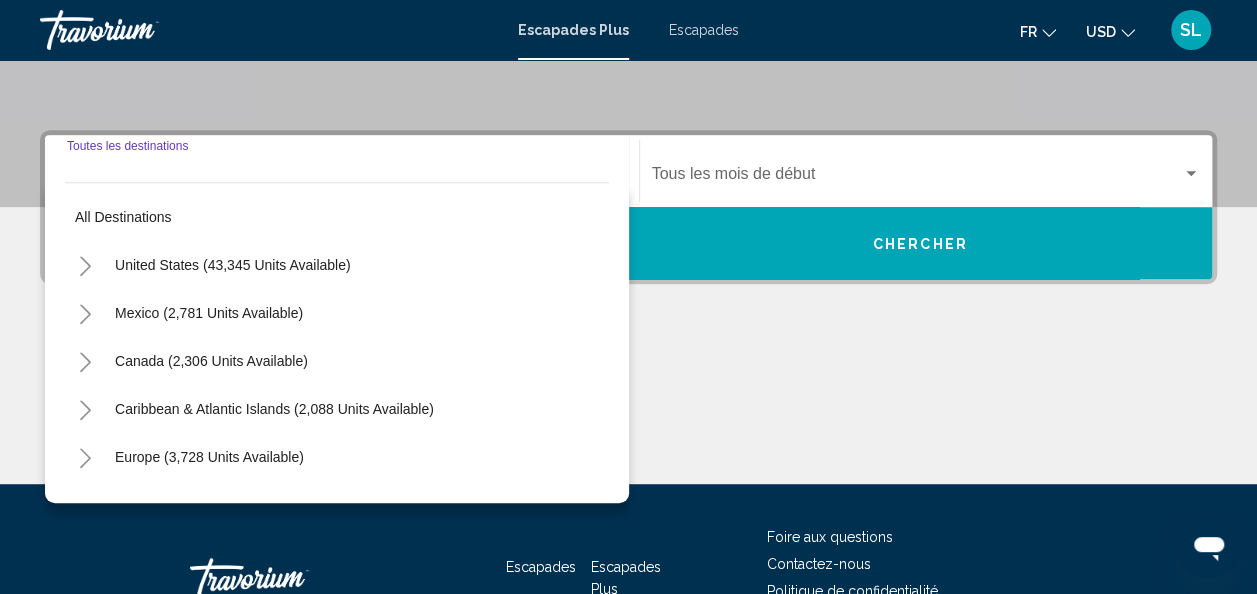 scroll, scrollTop: 458, scrollLeft: 0, axis: vertical 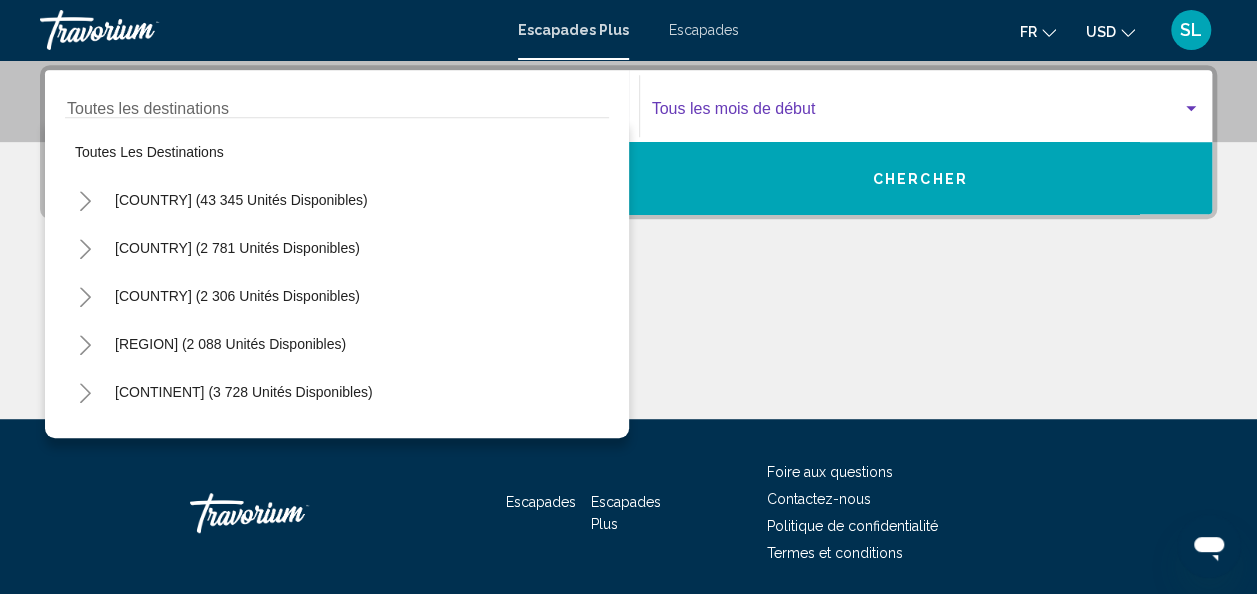 click at bounding box center (917, 113) 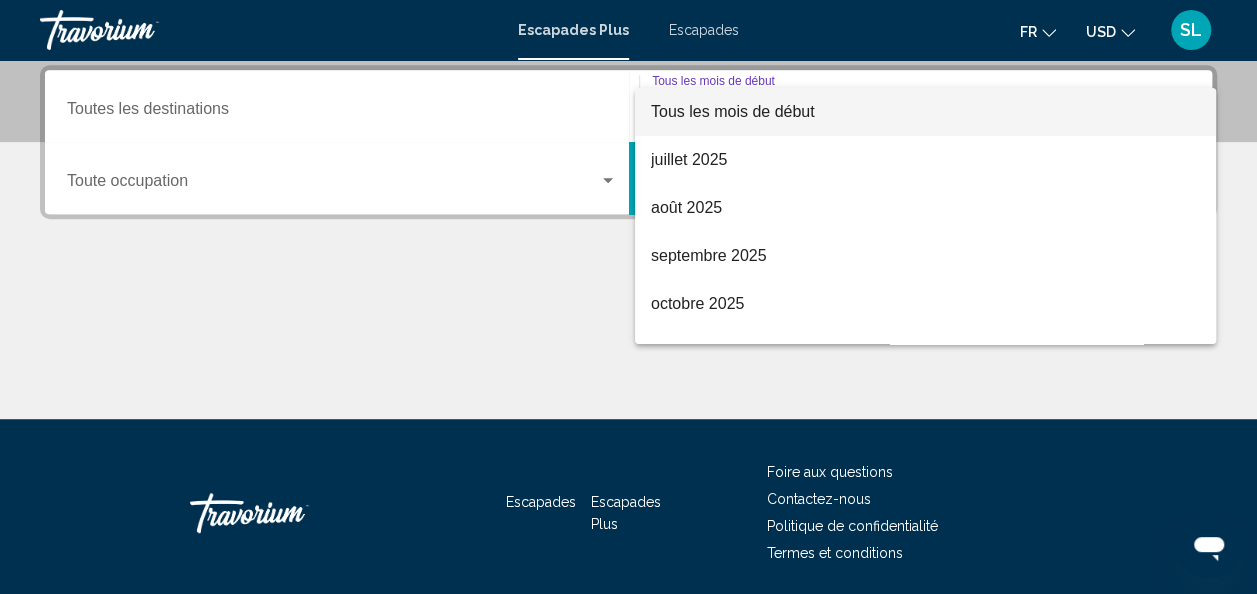 click at bounding box center [628, 297] 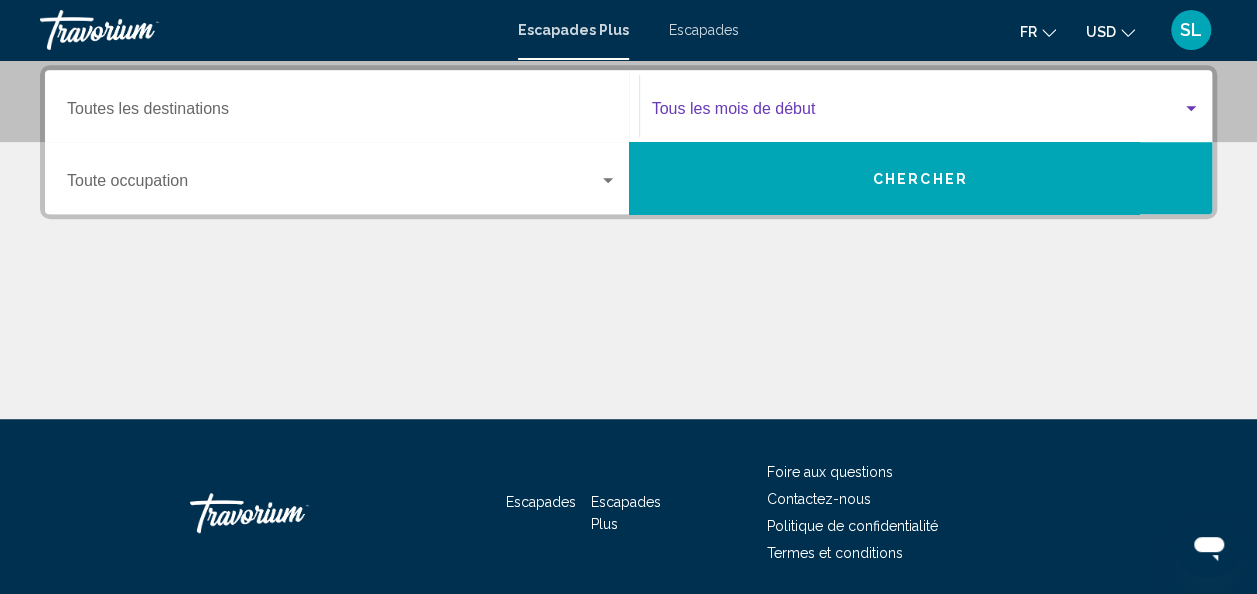 click at bounding box center (917, 113) 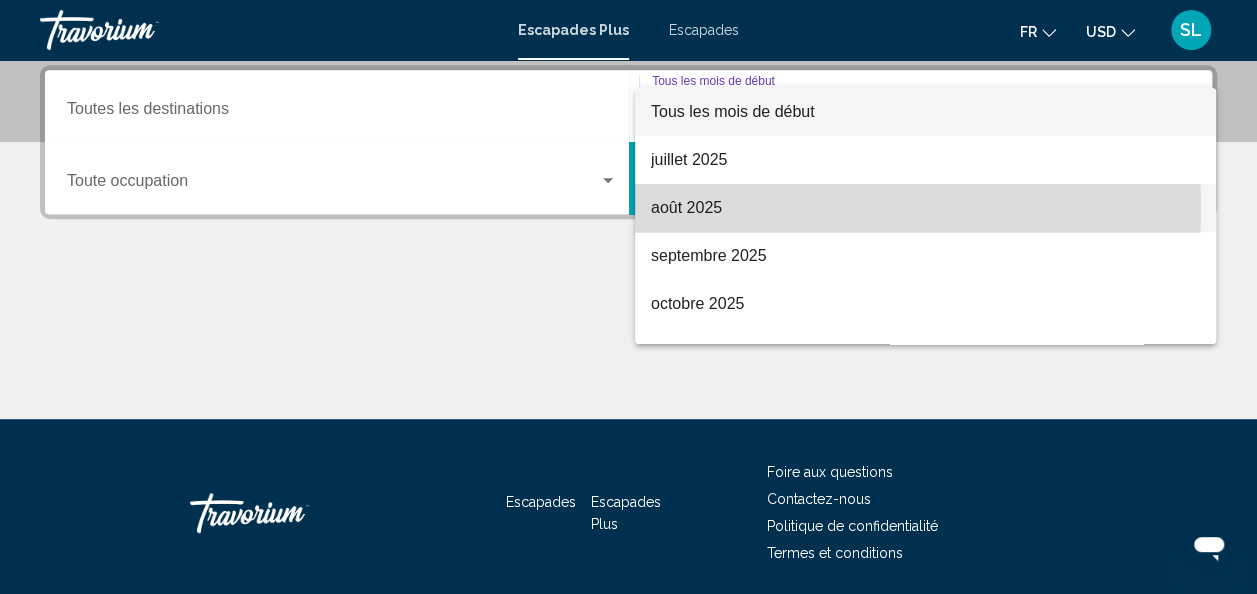 click on "août 2025" at bounding box center (686, 207) 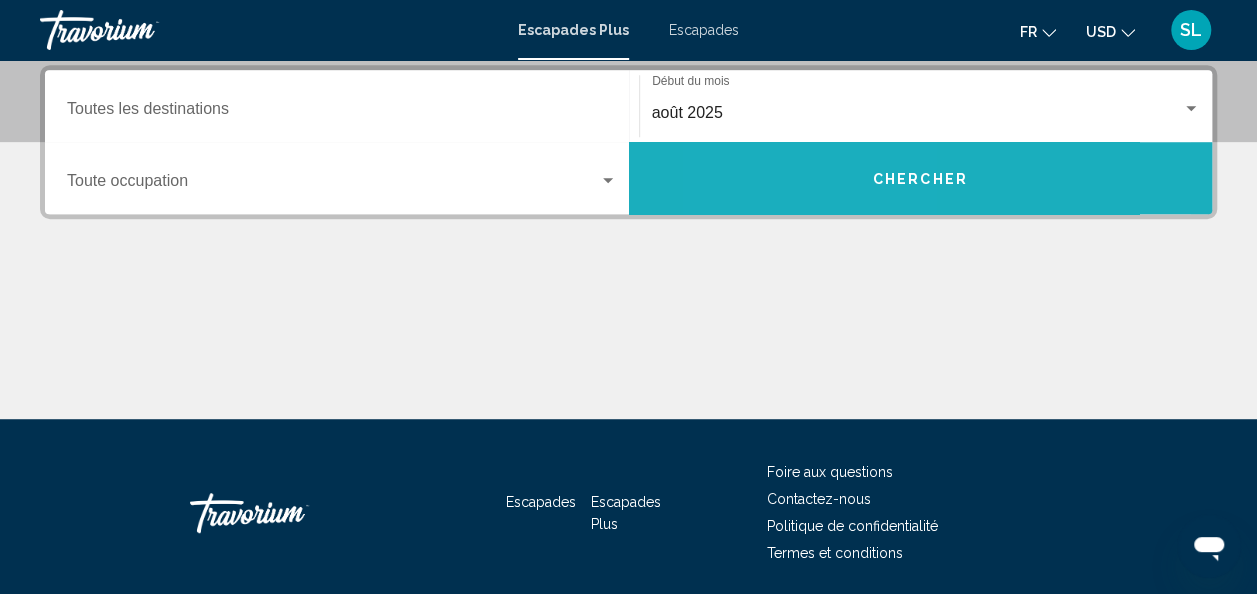 click on "Chercher" at bounding box center [921, 178] 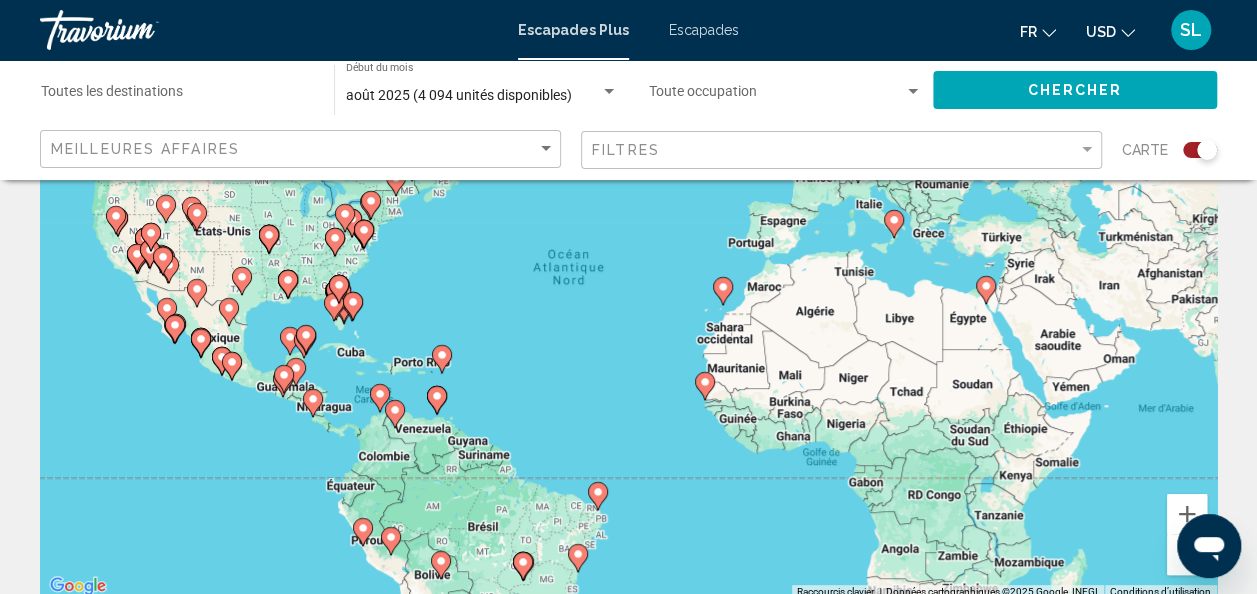 scroll, scrollTop: 198, scrollLeft: 0, axis: vertical 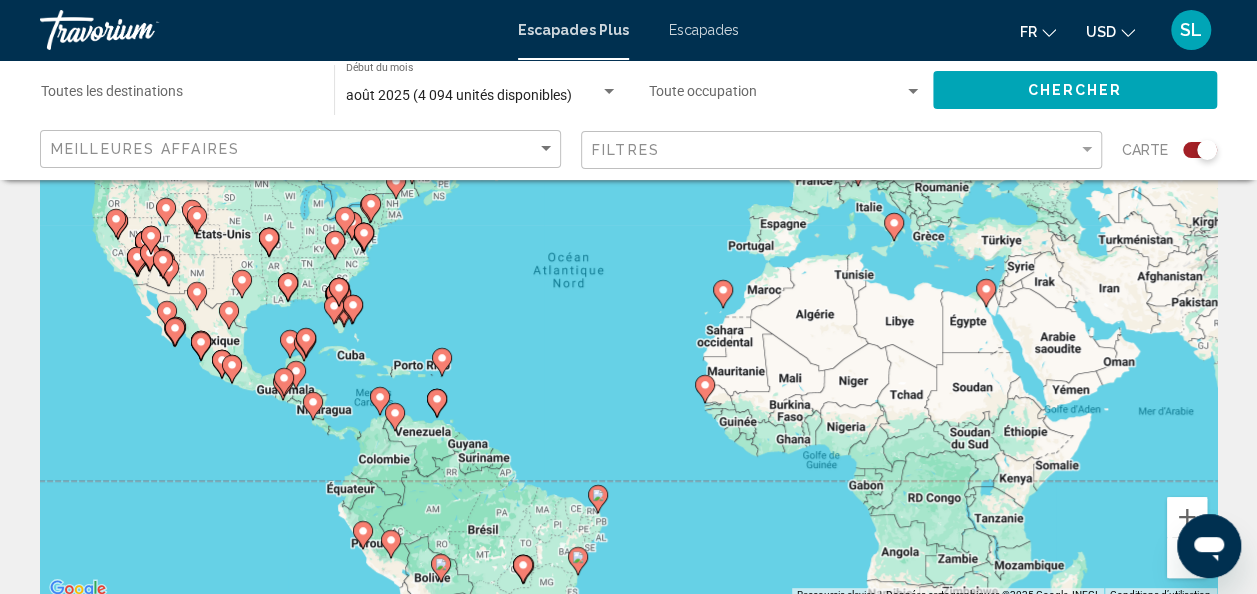 click on "Occupancy Toute occupation" 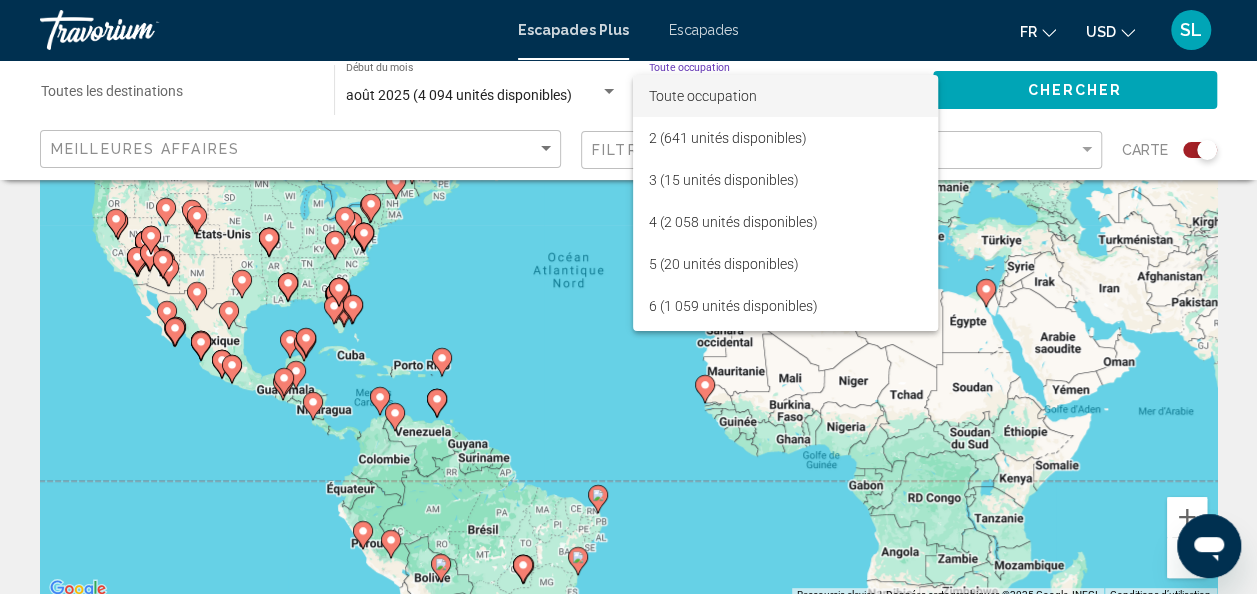 click at bounding box center (628, 297) 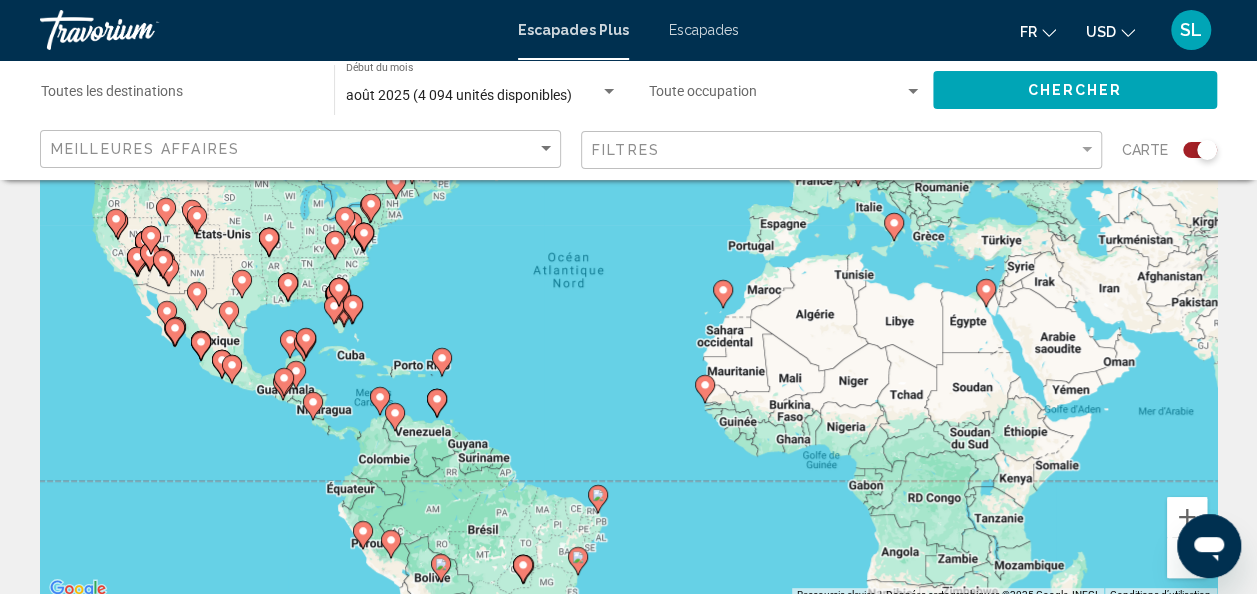 click on "Filtres" 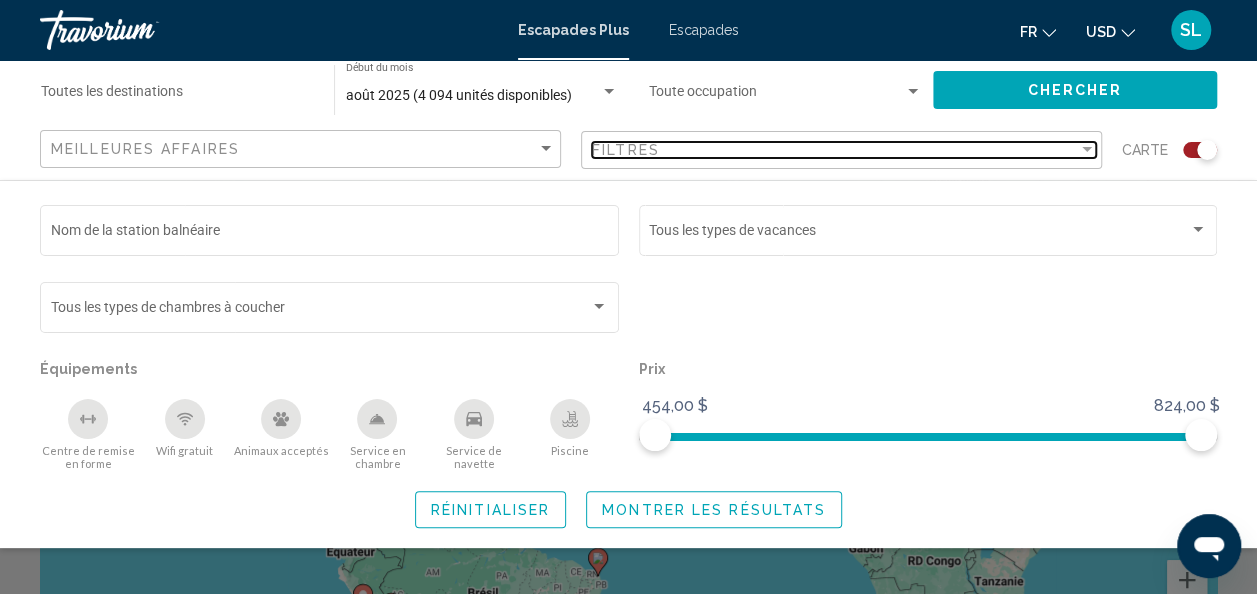 scroll, scrollTop: 141, scrollLeft: 0, axis: vertical 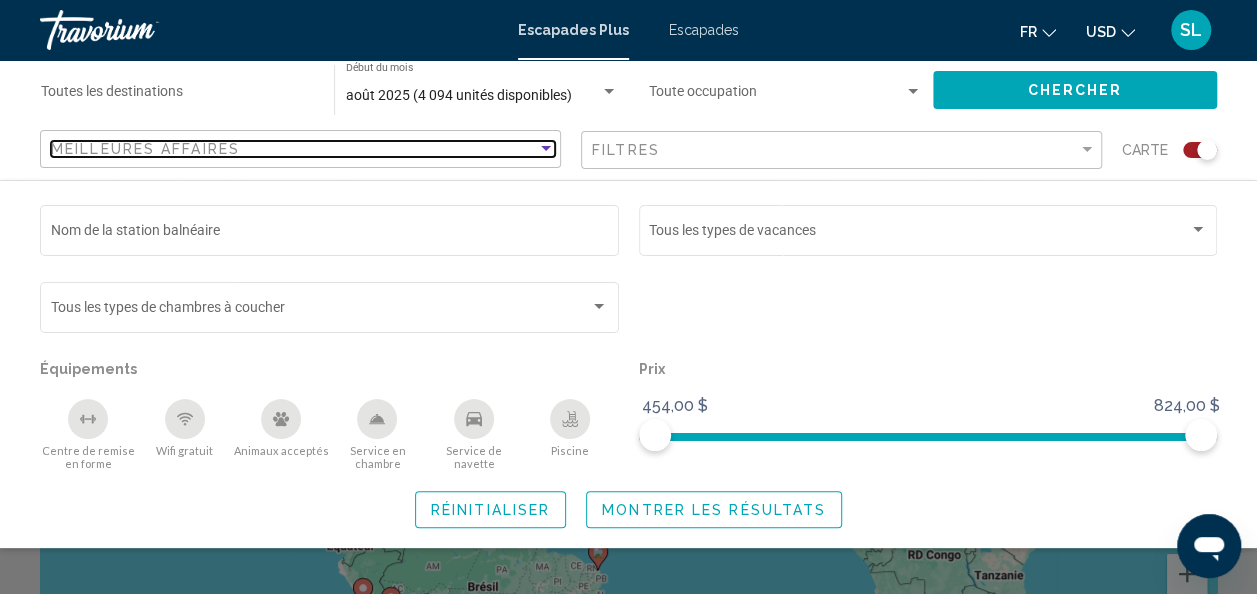 click on "Meilleures affaires" at bounding box center [294, 149] 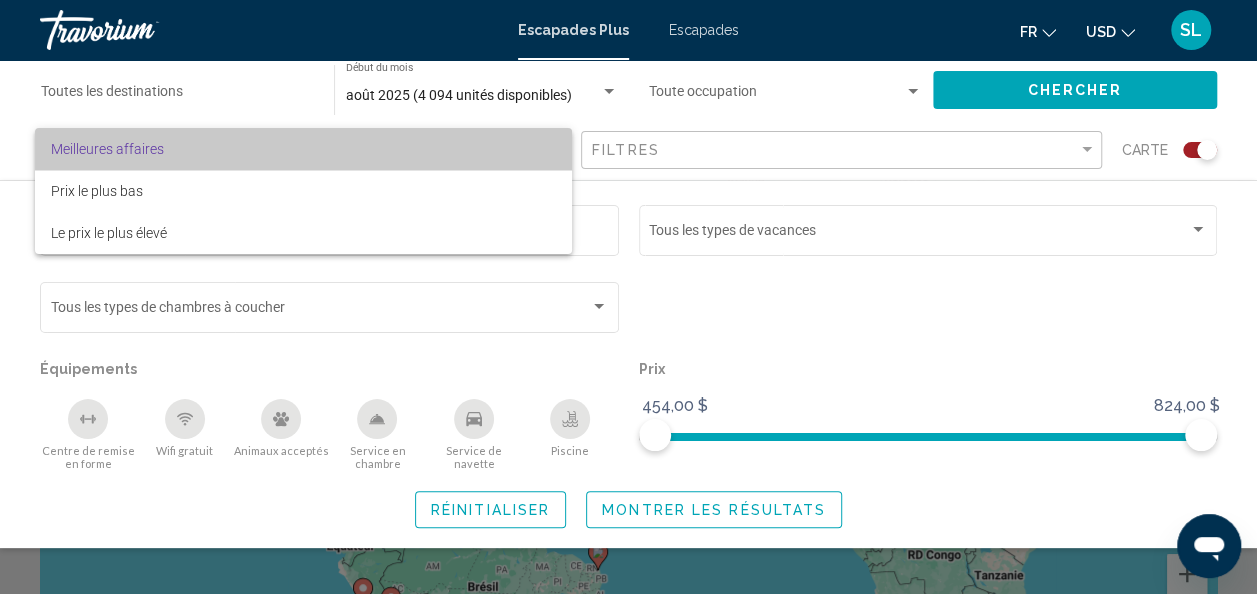 click on "Meilleures affaires" at bounding box center [303, 149] 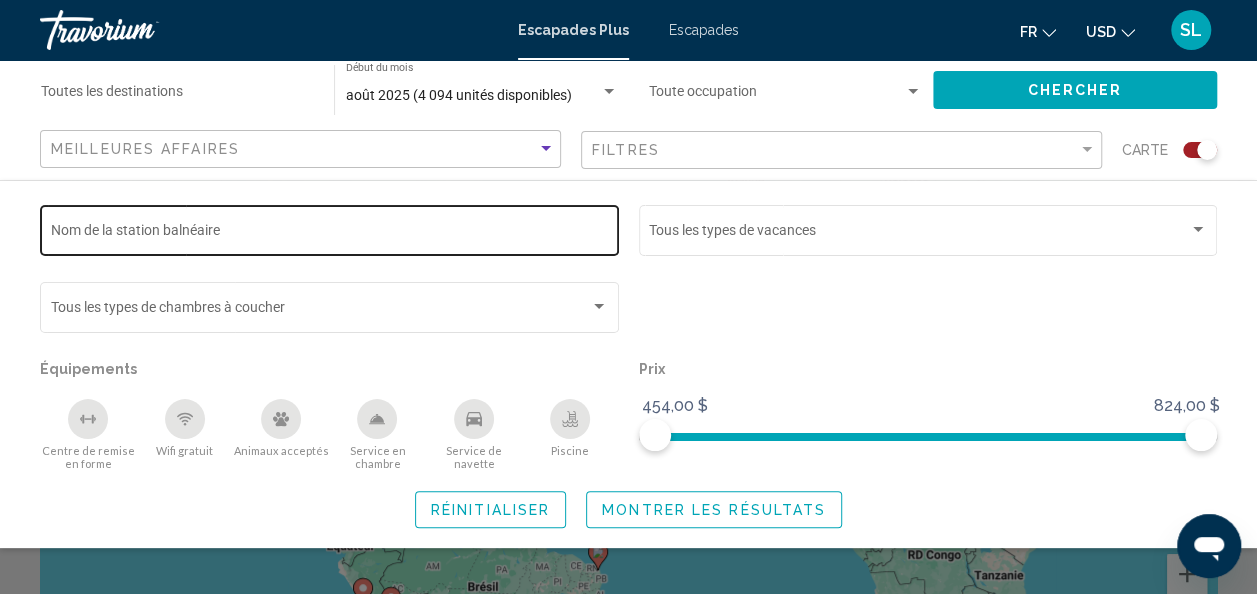 click on "Nom de la station balnéaire" at bounding box center [330, 234] 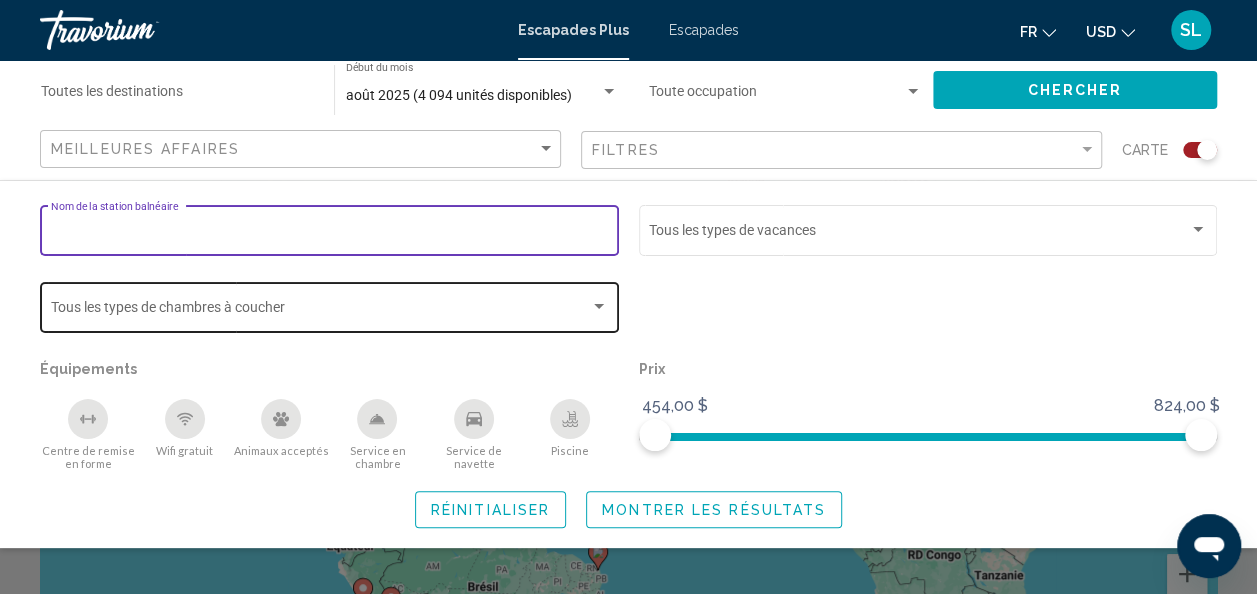 click on "Bedroom Types Tous les types de chambres à coucher" 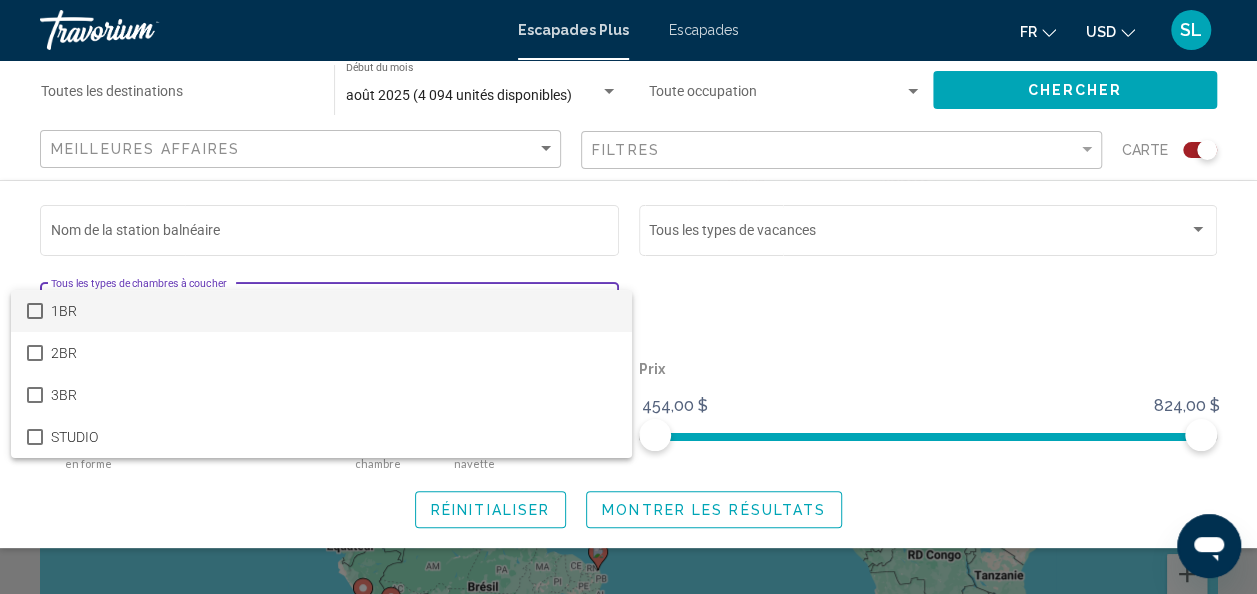 click on "1BR" at bounding box center (333, 311) 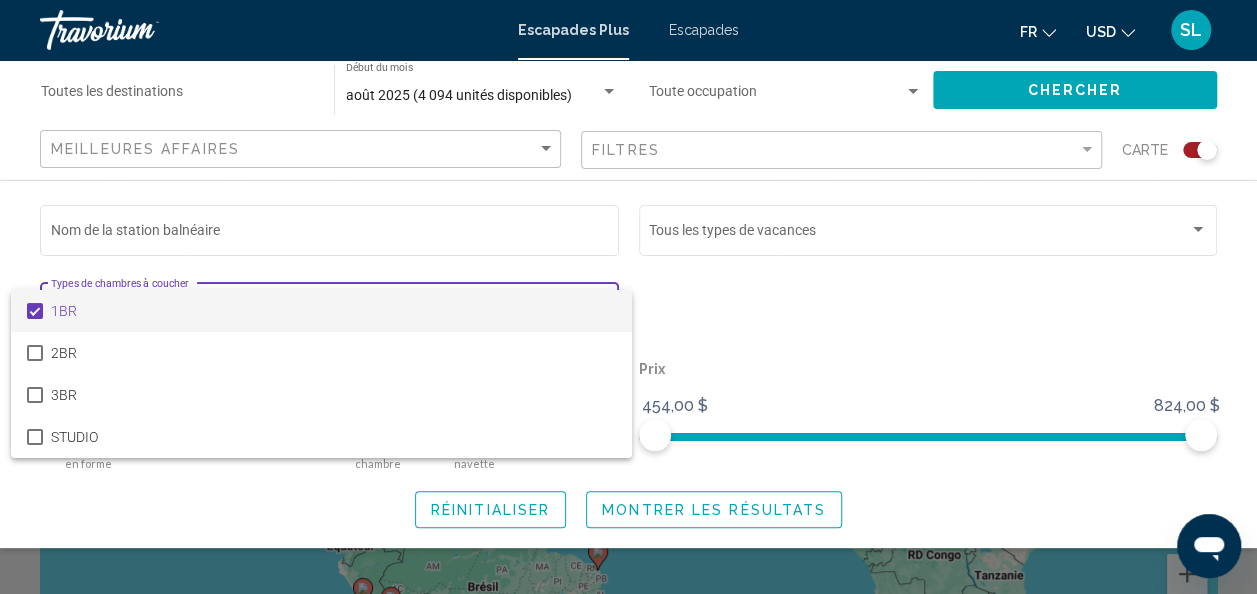 click at bounding box center (628, 297) 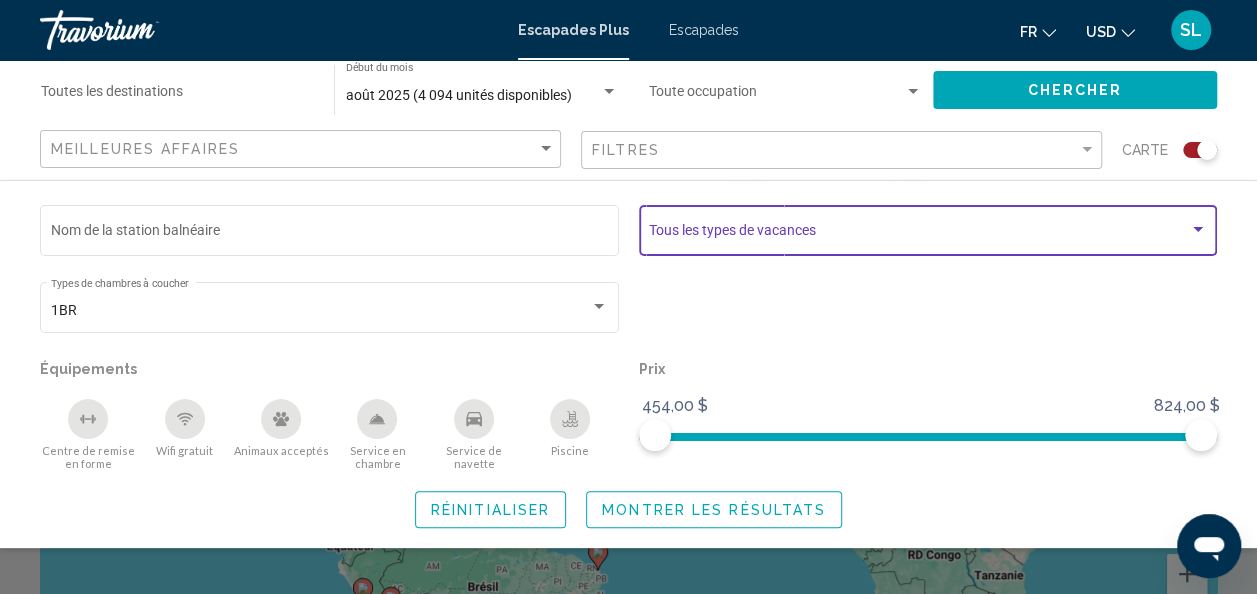 click at bounding box center [919, 234] 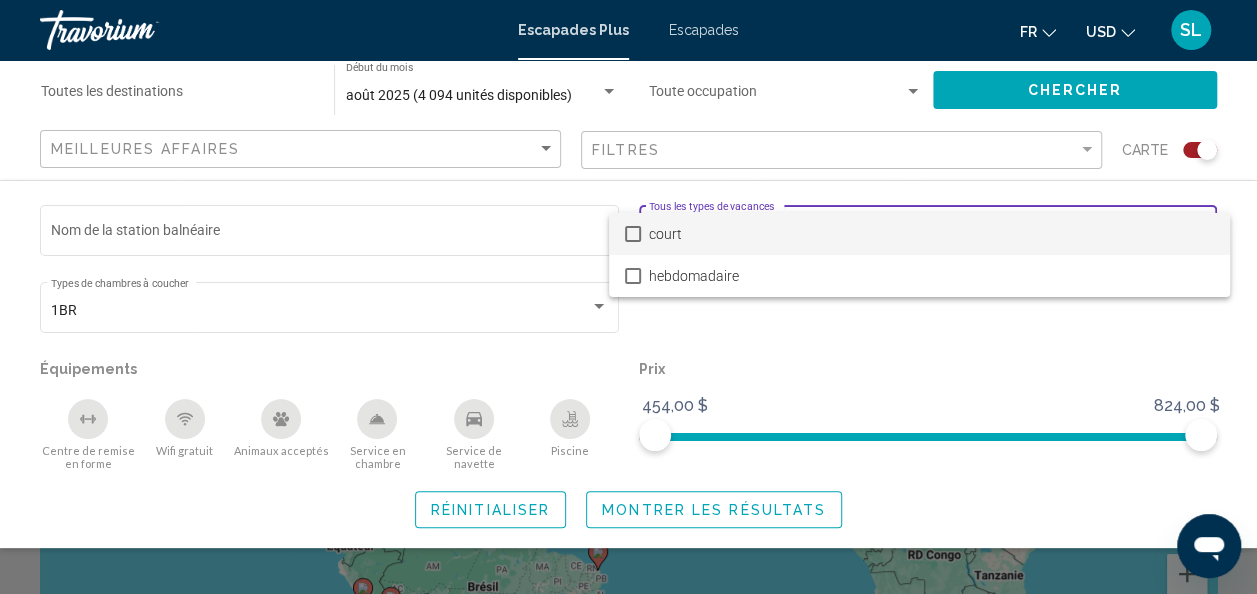 click at bounding box center [628, 297] 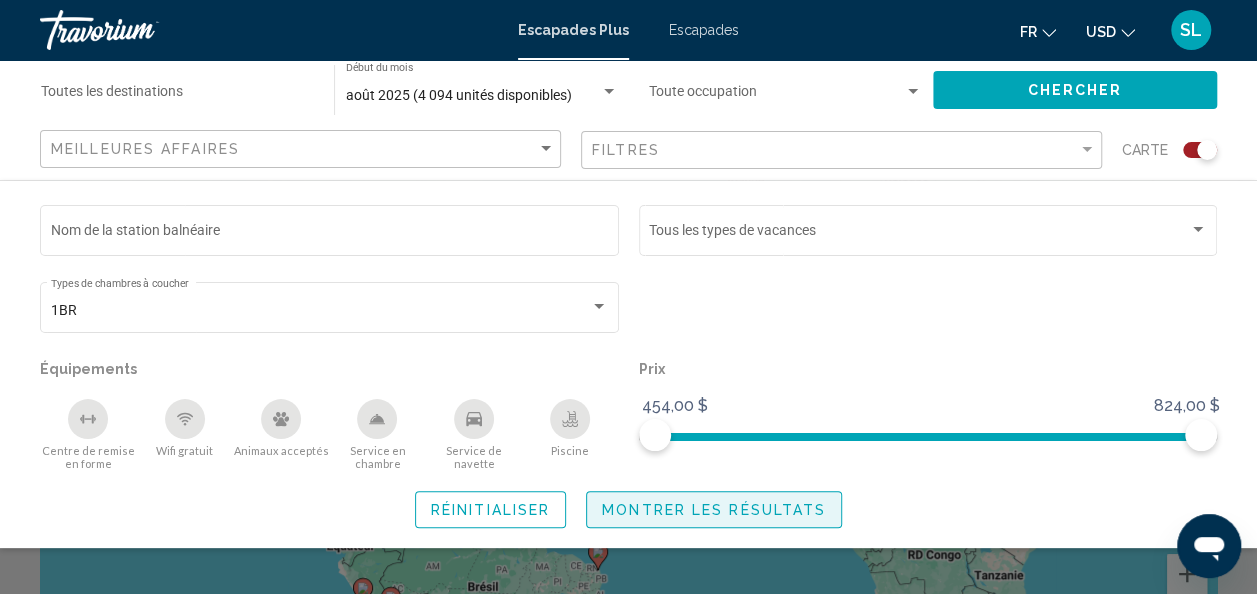 click on "Montrer les résultats" 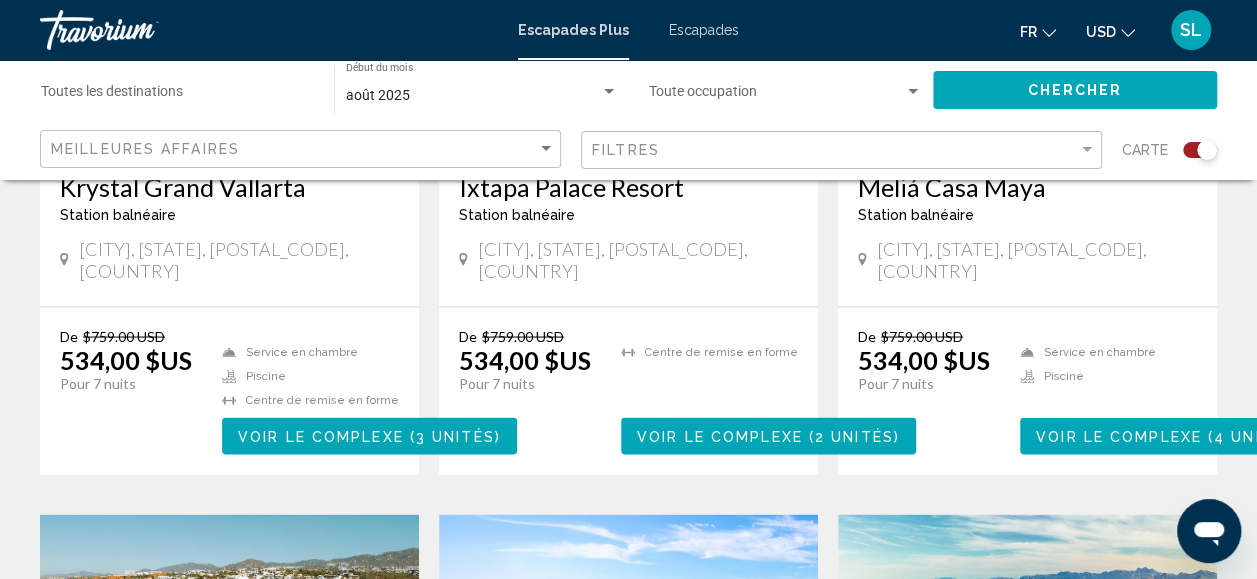 scroll, scrollTop: 1838, scrollLeft: 0, axis: vertical 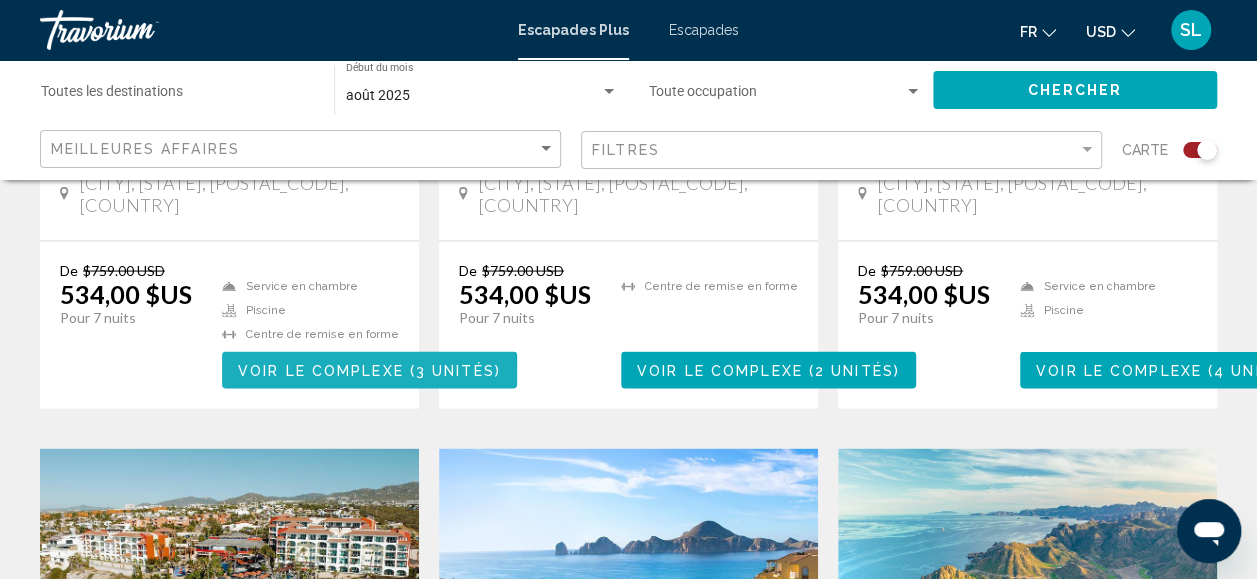 click on "Voir le complexe" at bounding box center (321, 370) 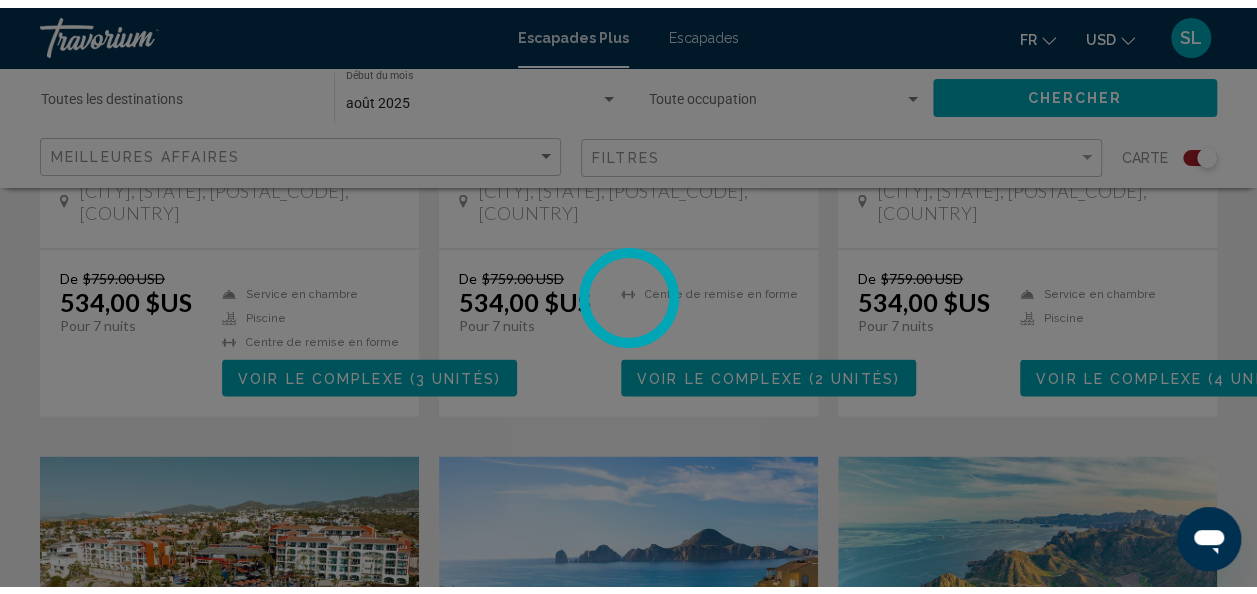 scroll, scrollTop: 245, scrollLeft: 0, axis: vertical 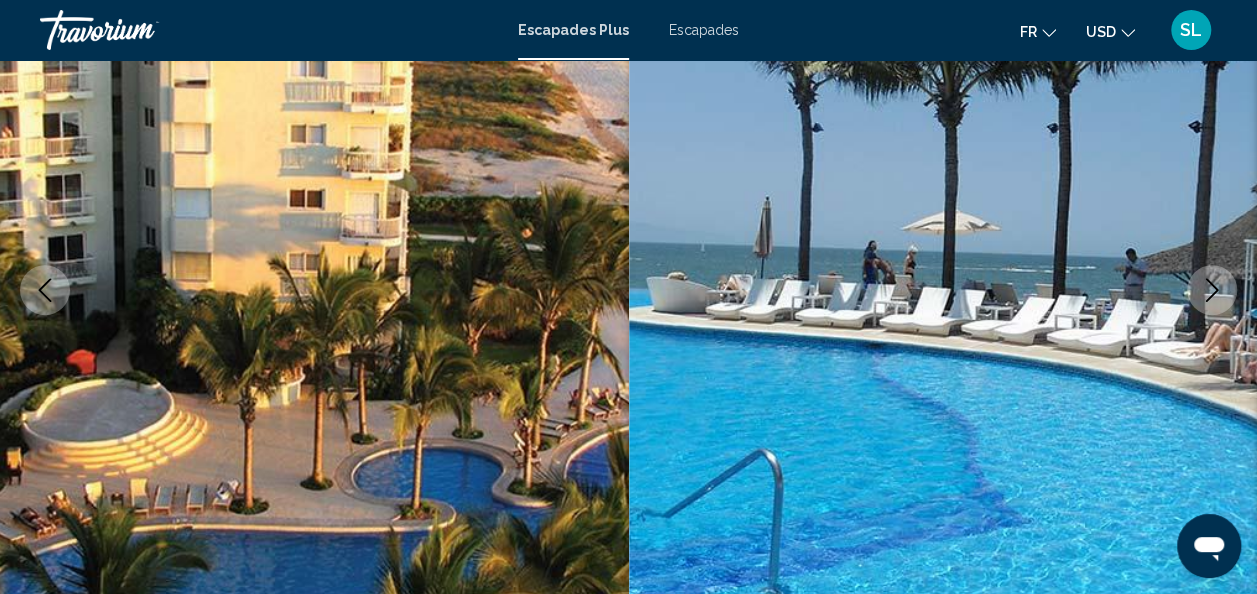 click 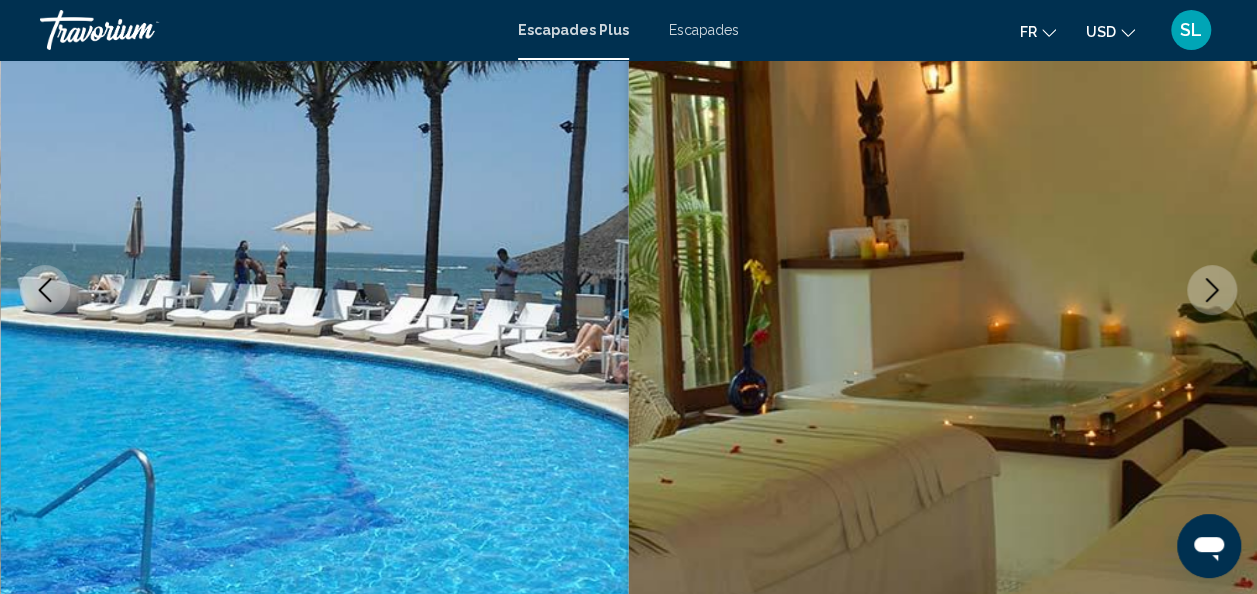 click 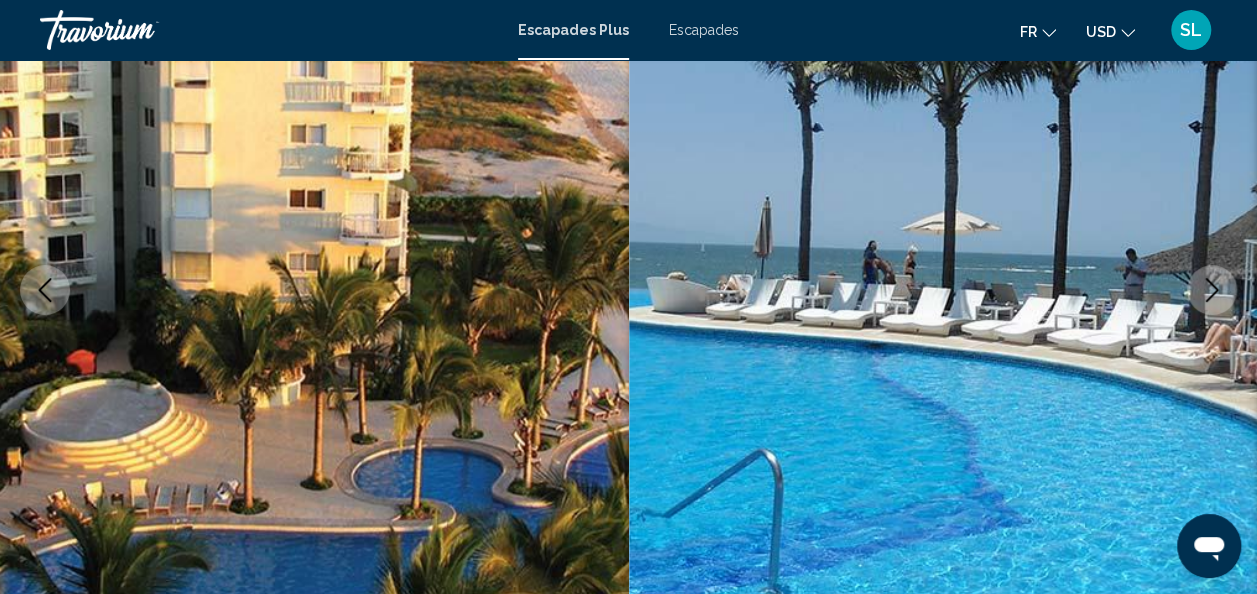 click 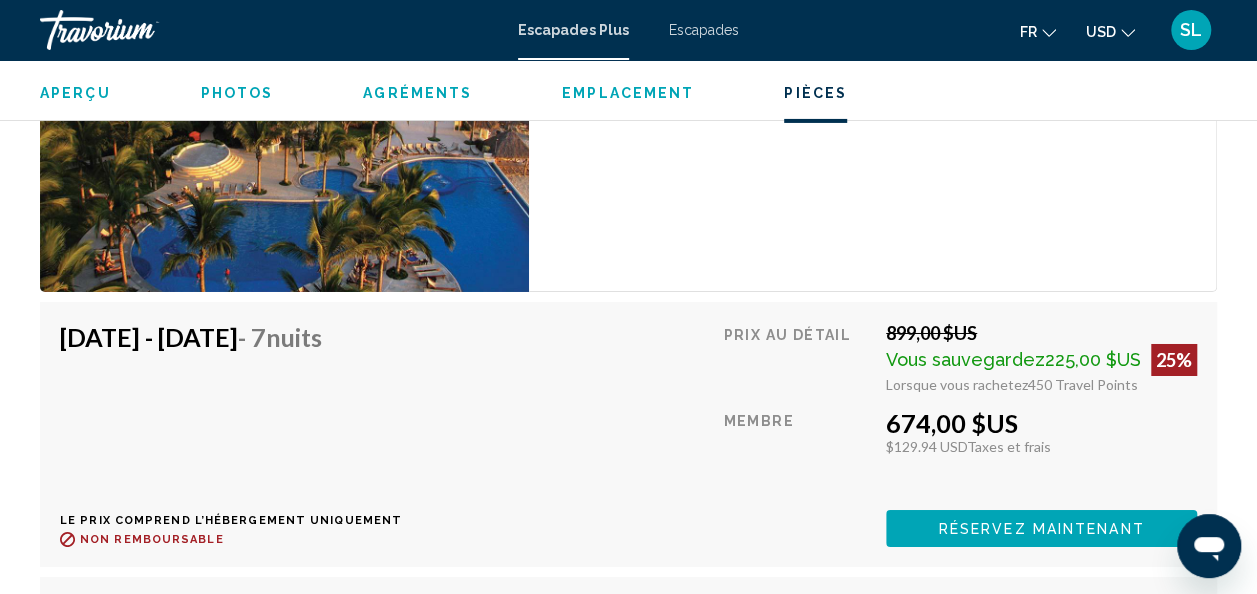 scroll, scrollTop: 3337, scrollLeft: 0, axis: vertical 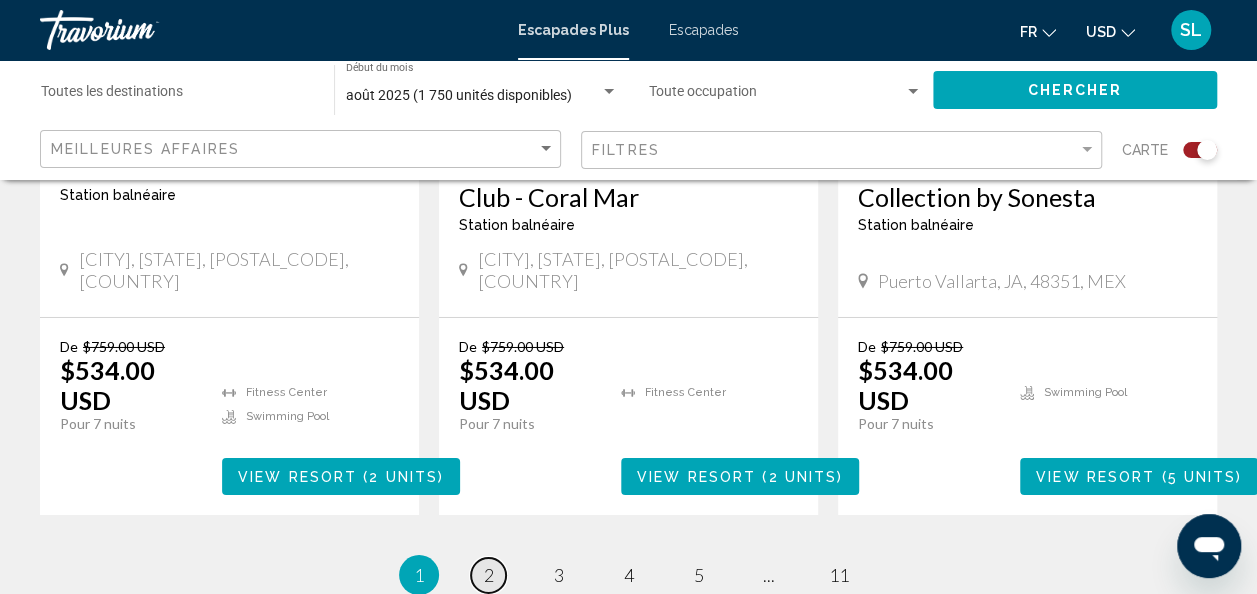 click on "2" at bounding box center (489, 575) 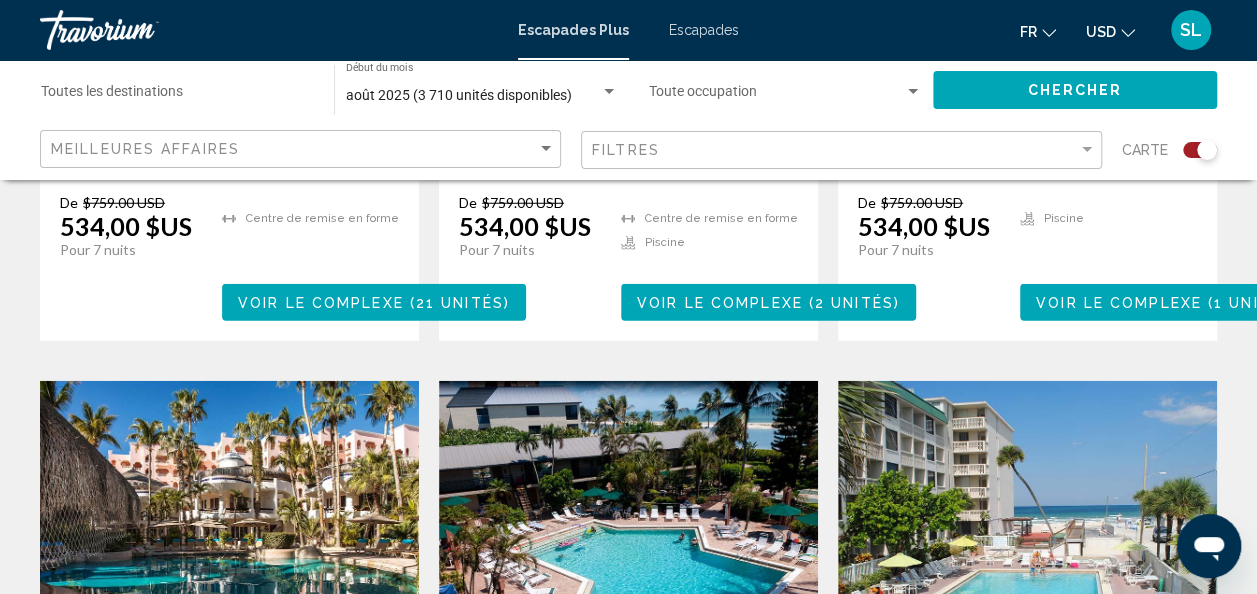 scroll, scrollTop: 2616, scrollLeft: 0, axis: vertical 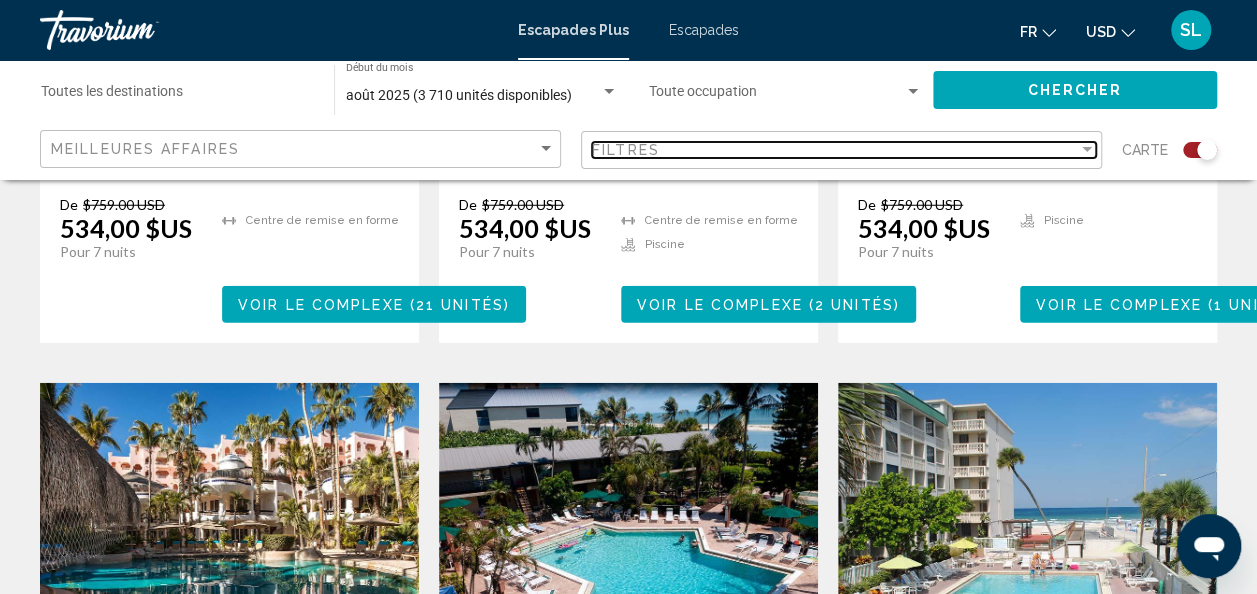 click on "Filtres" at bounding box center [835, 150] 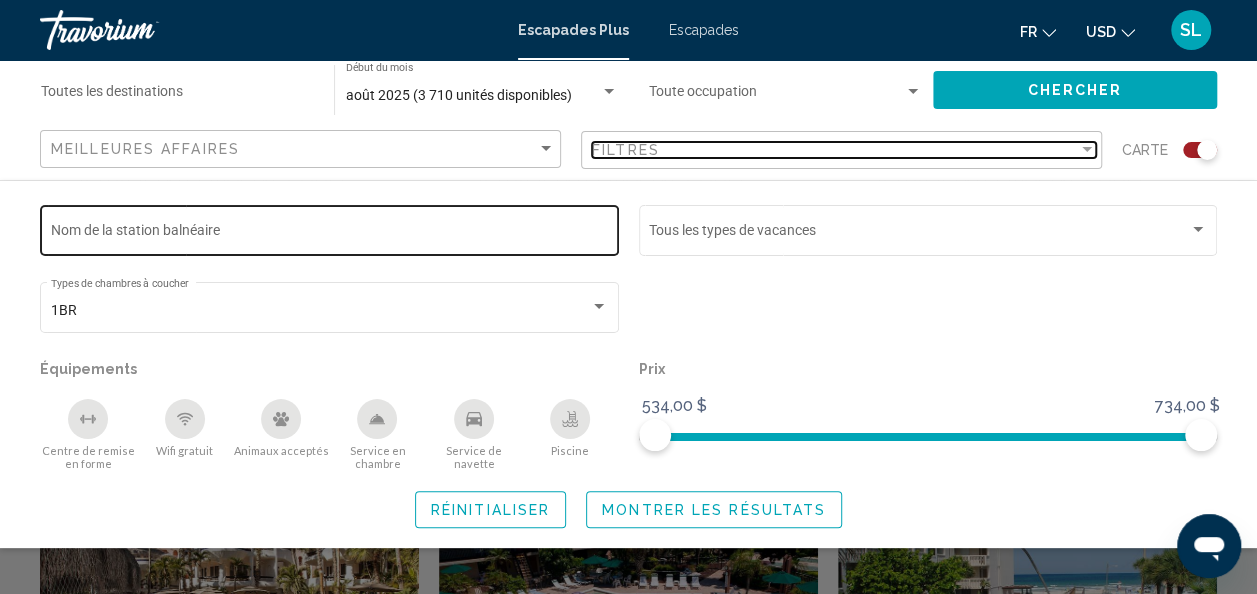 scroll, scrollTop: 2548, scrollLeft: 0, axis: vertical 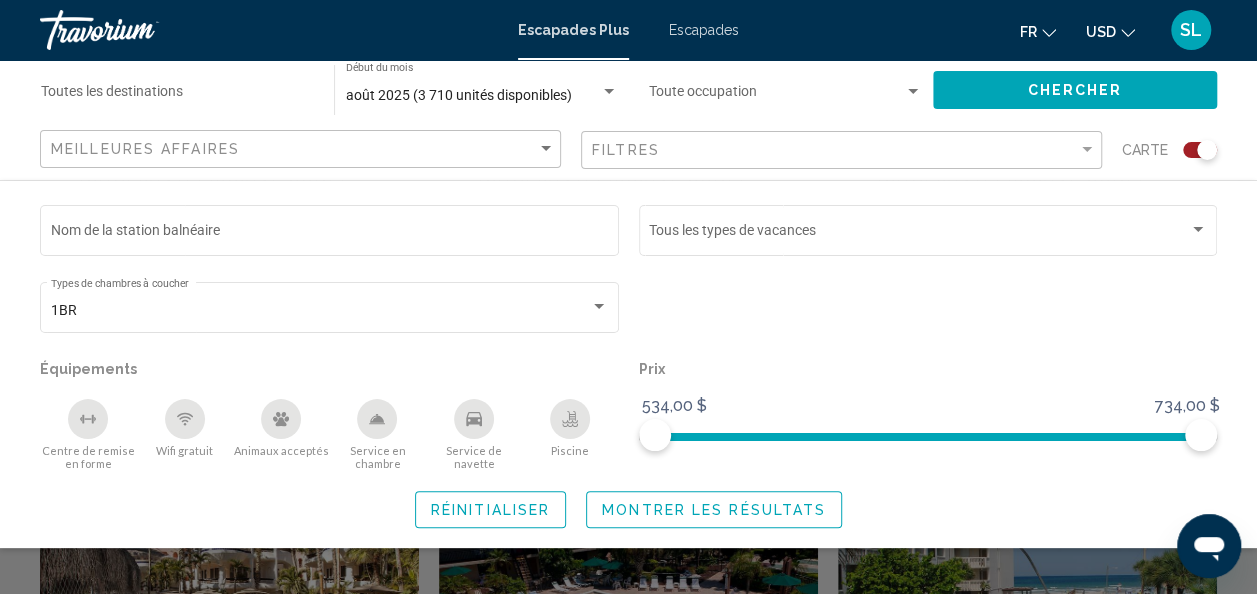 click 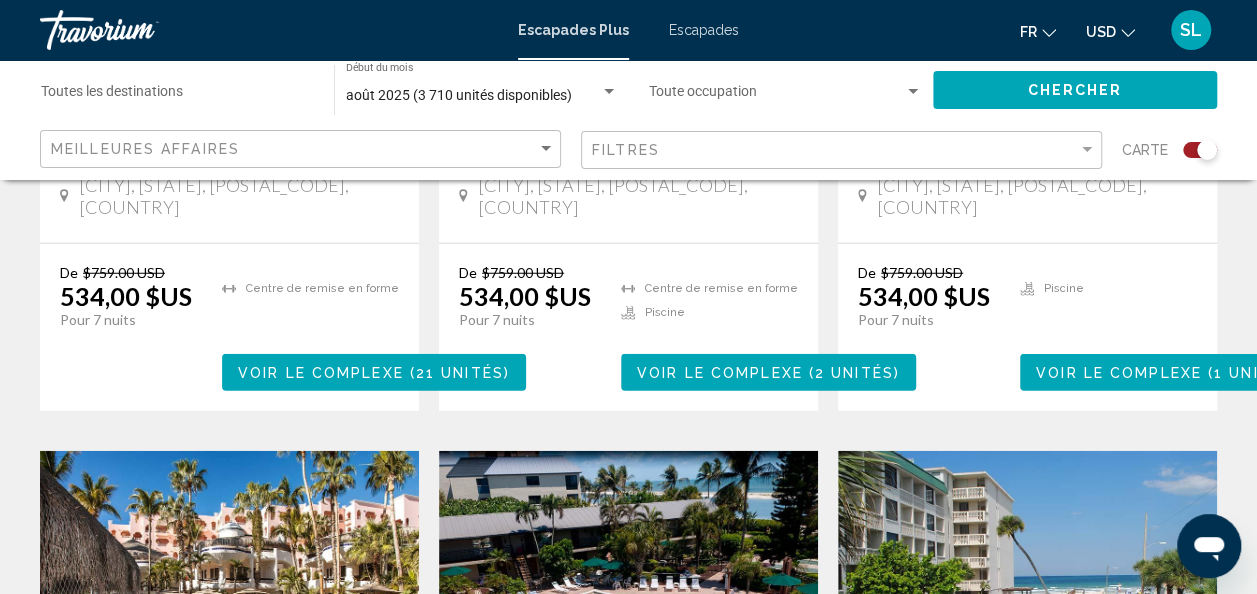 click on "Destination Toutes les destinations" 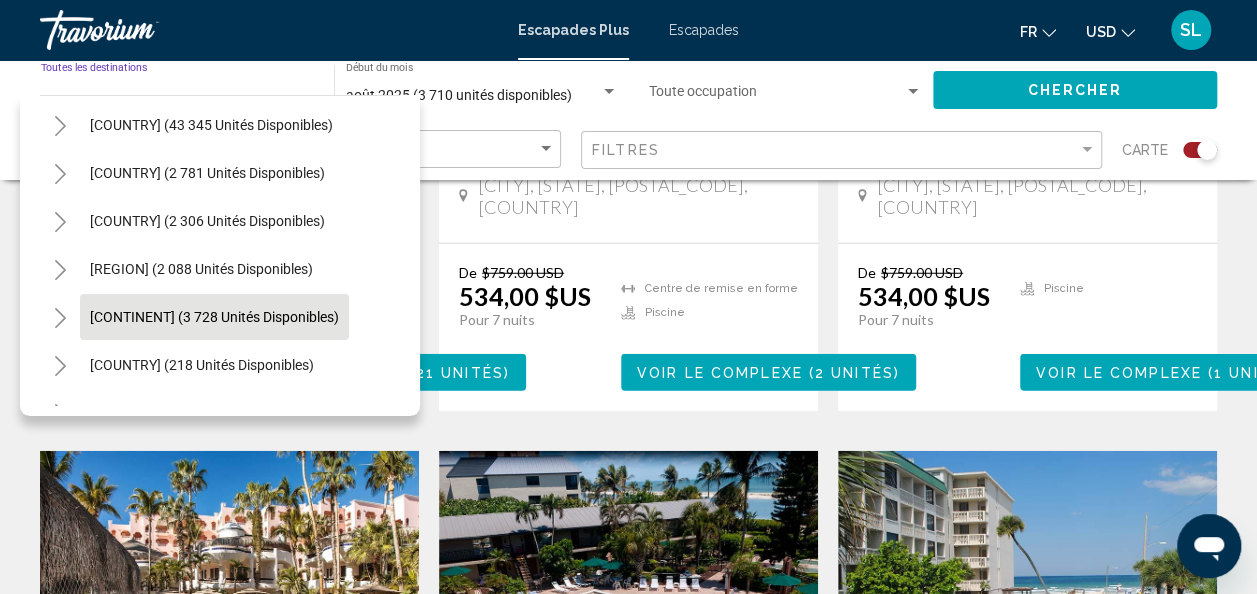 scroll, scrollTop: 56, scrollLeft: 0, axis: vertical 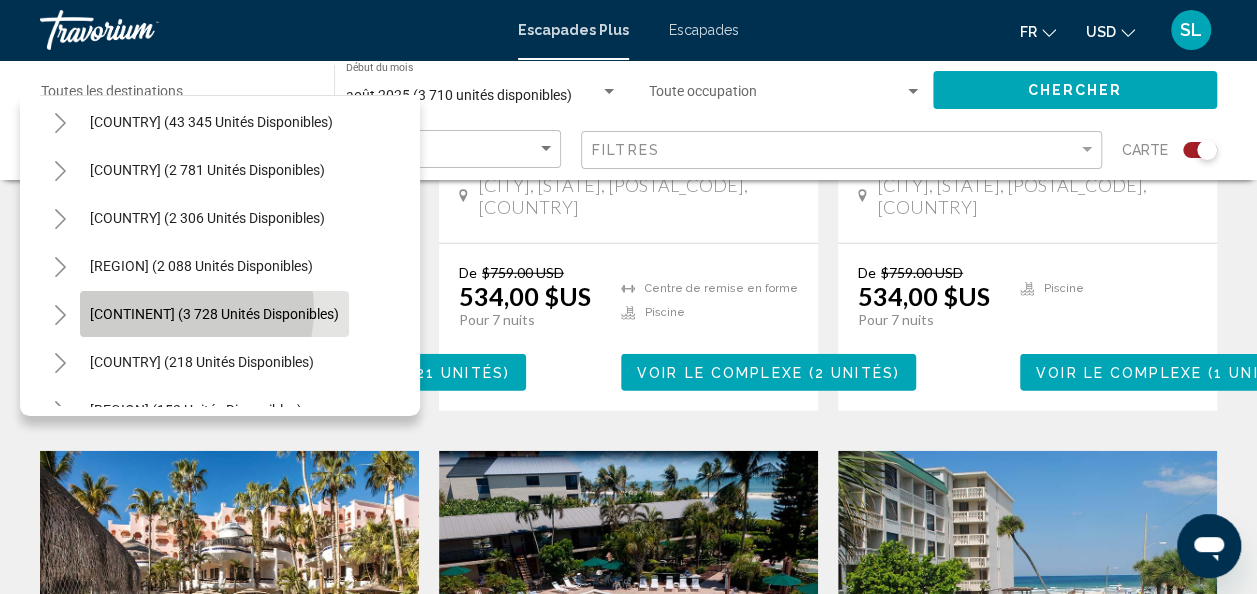 click on "[CONTINENT] ([NUMBER] units available)" 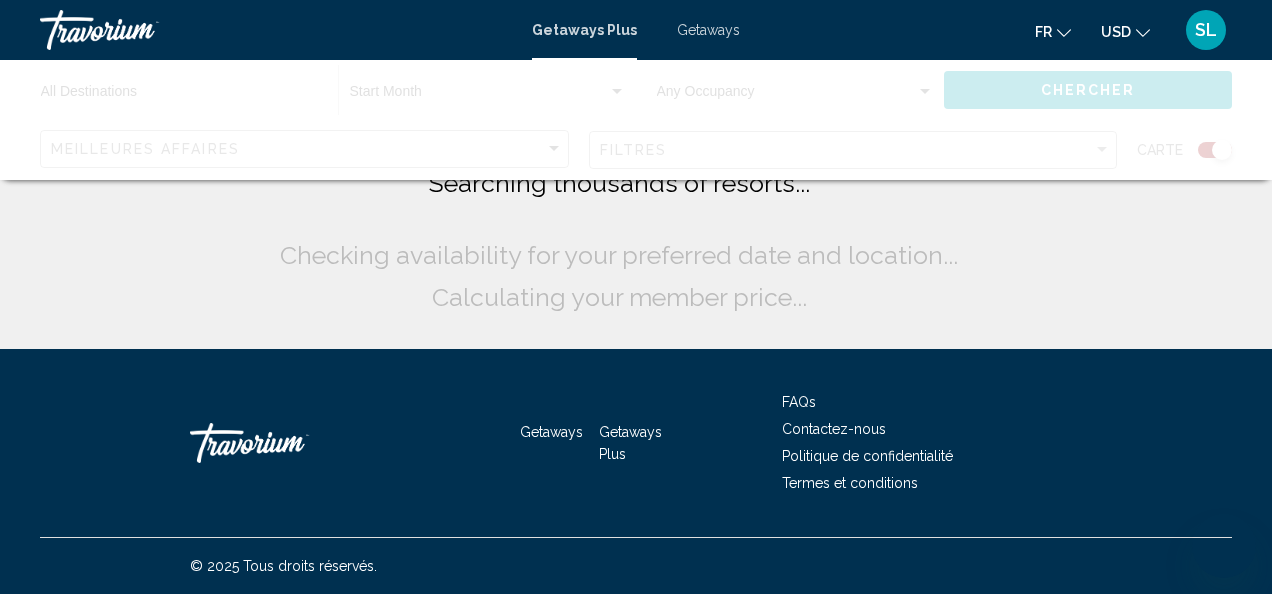 scroll, scrollTop: 0, scrollLeft: 0, axis: both 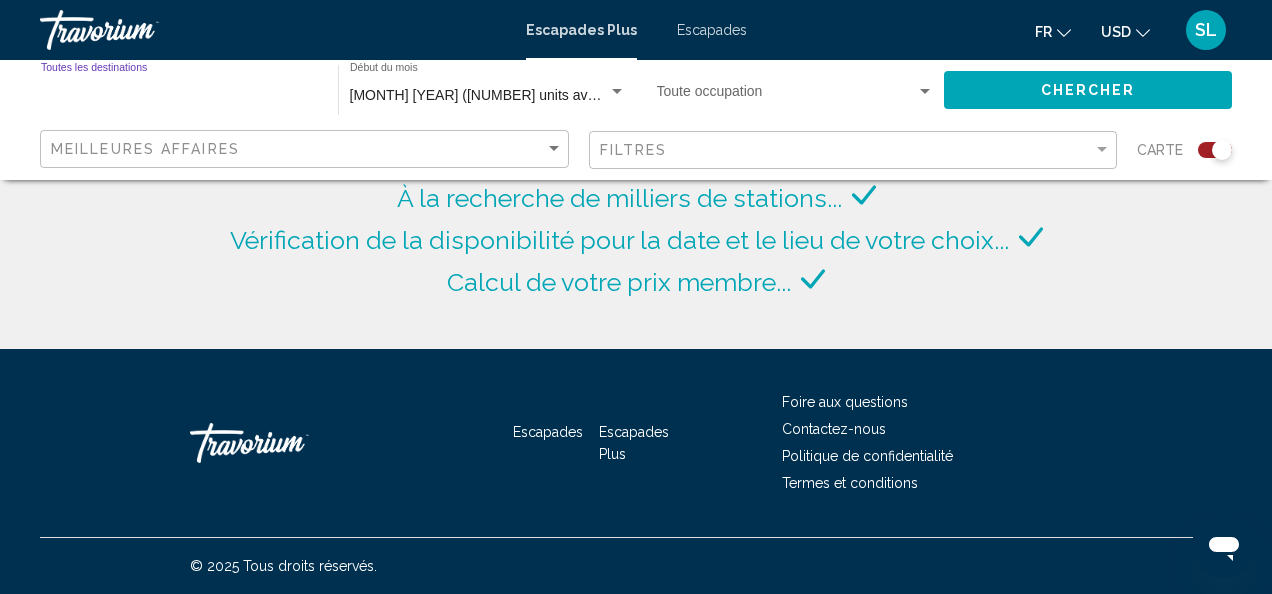 click on "Destination Toutes les destinations" at bounding box center (179, 96) 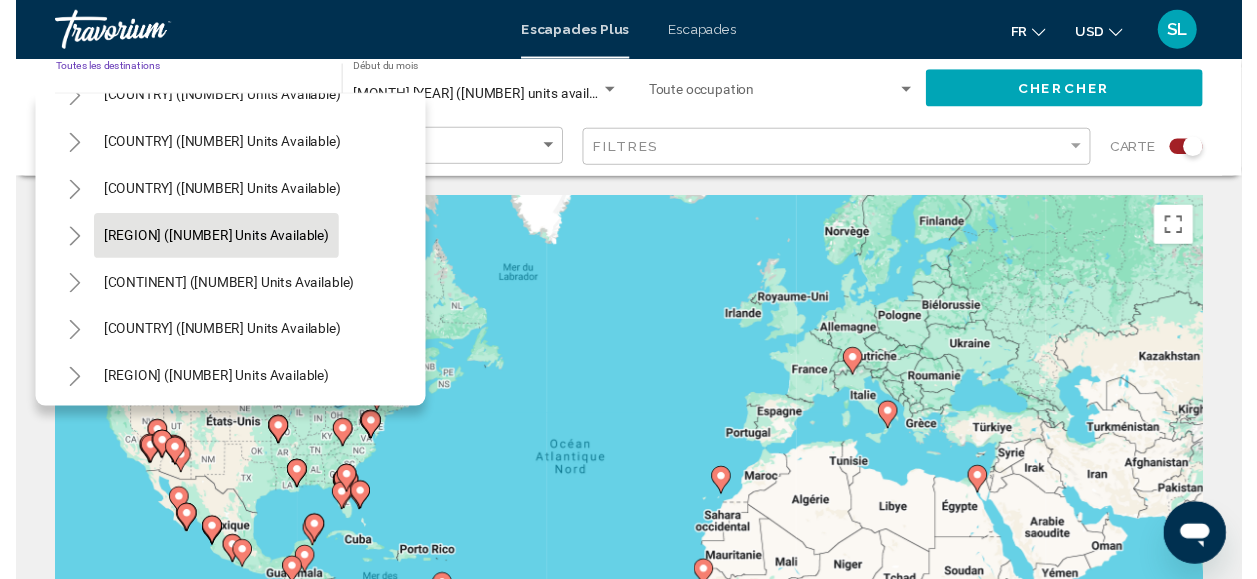 scroll, scrollTop: 82, scrollLeft: 0, axis: vertical 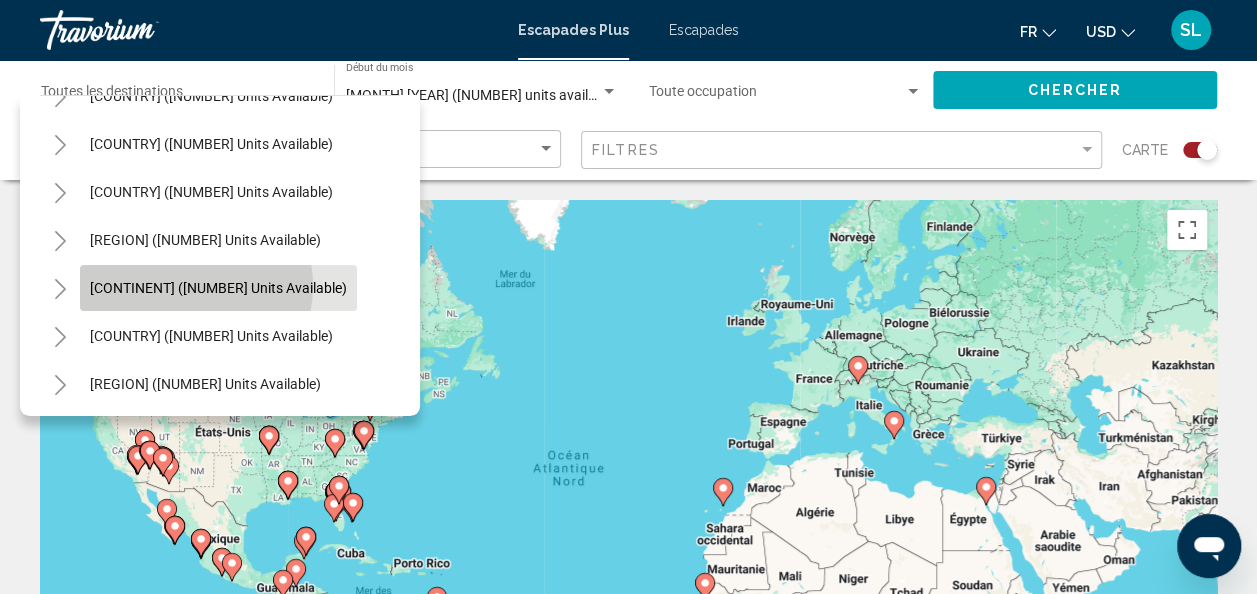 click on "[CONTINENT] ([NUMBER] units available)" 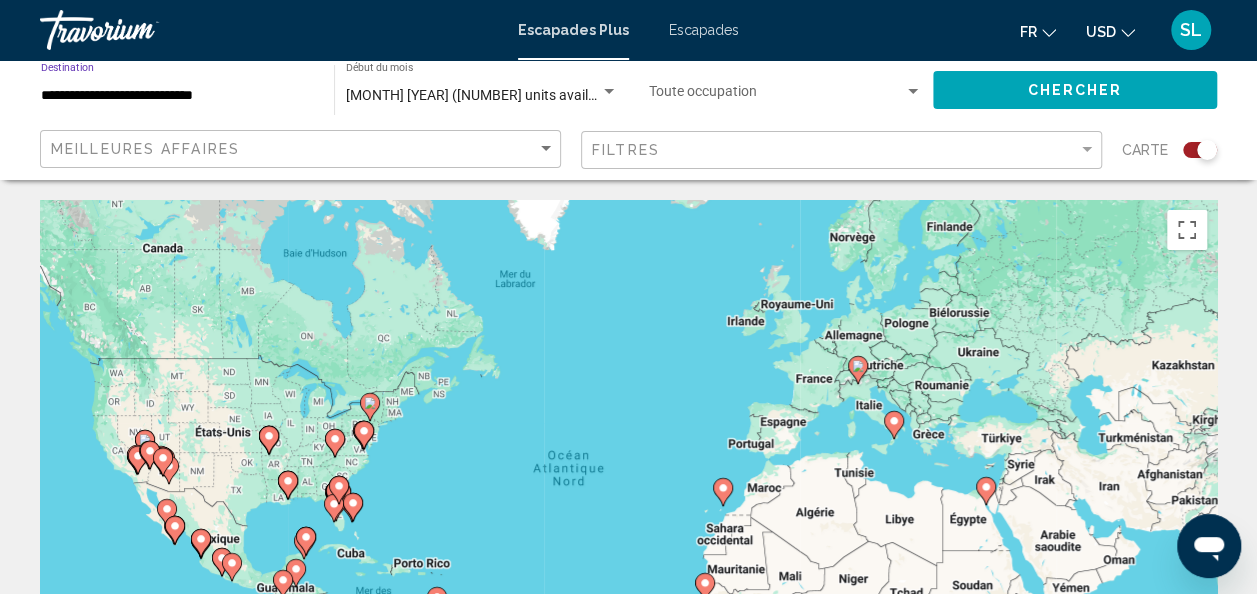 click on "Chercher" 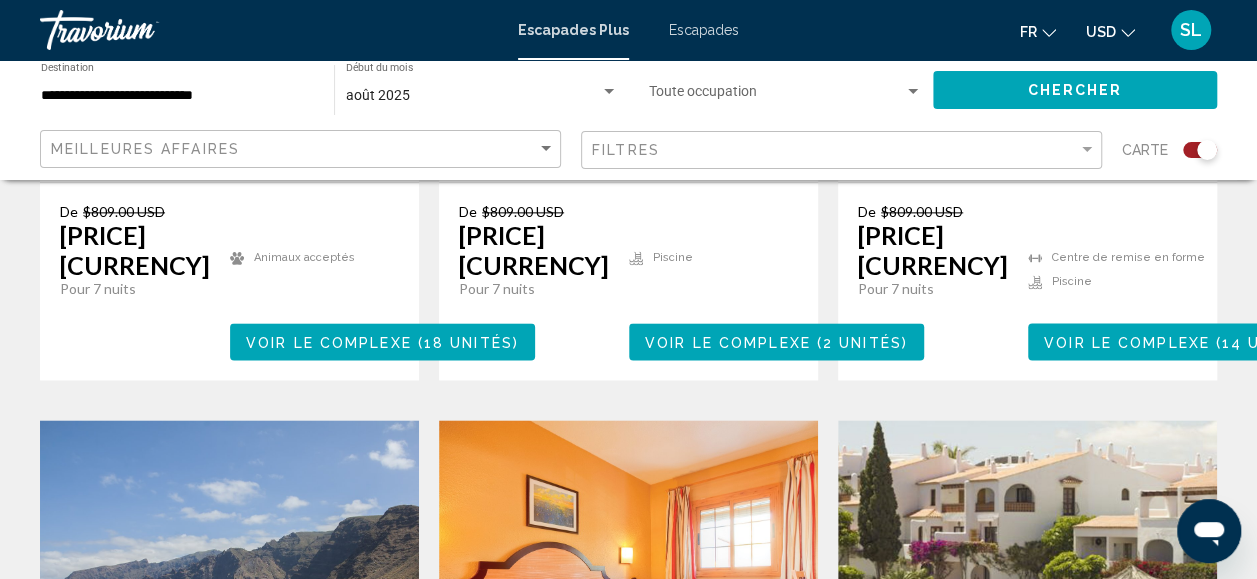 scroll, scrollTop: 1193, scrollLeft: 0, axis: vertical 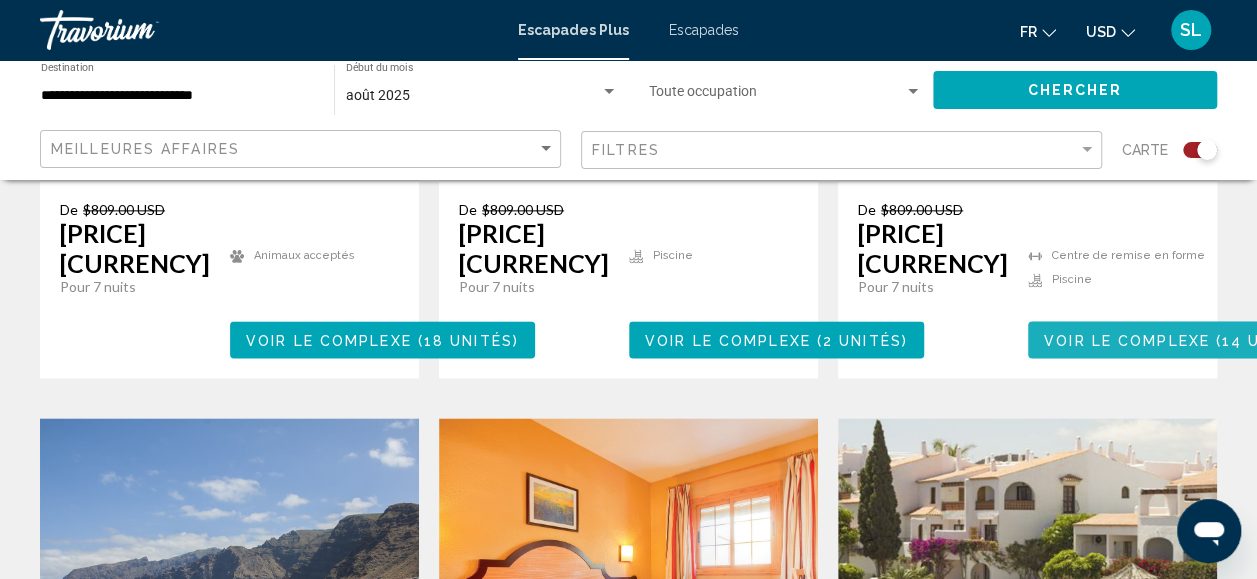 click on "Voir le complexe" at bounding box center (1127, 340) 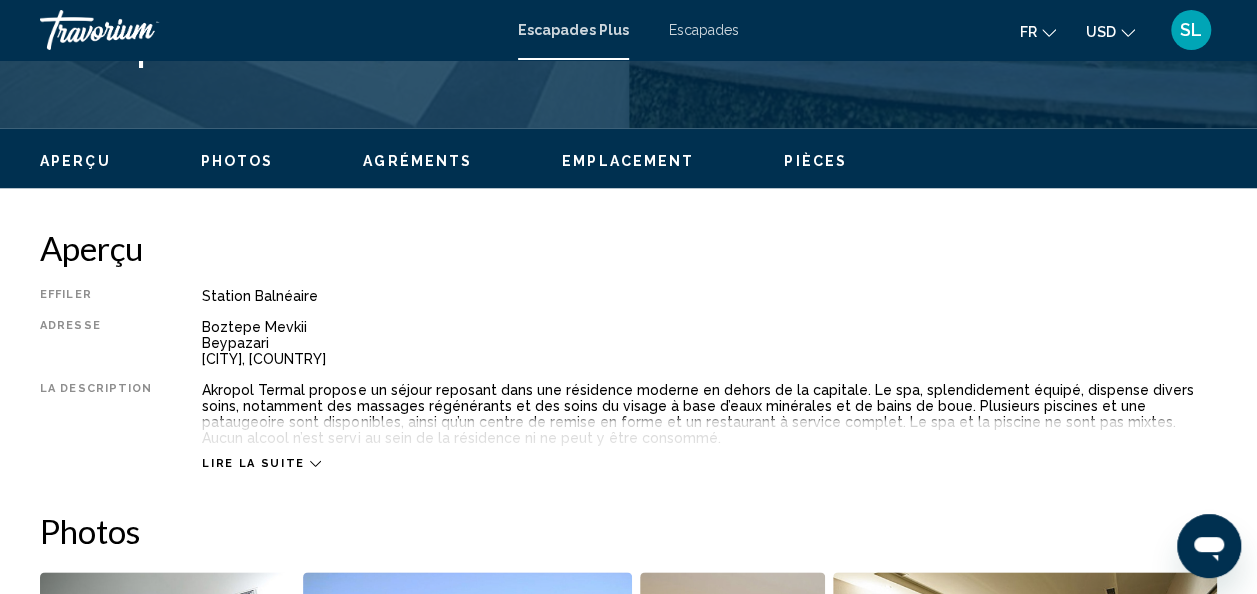 scroll, scrollTop: 883, scrollLeft: 0, axis: vertical 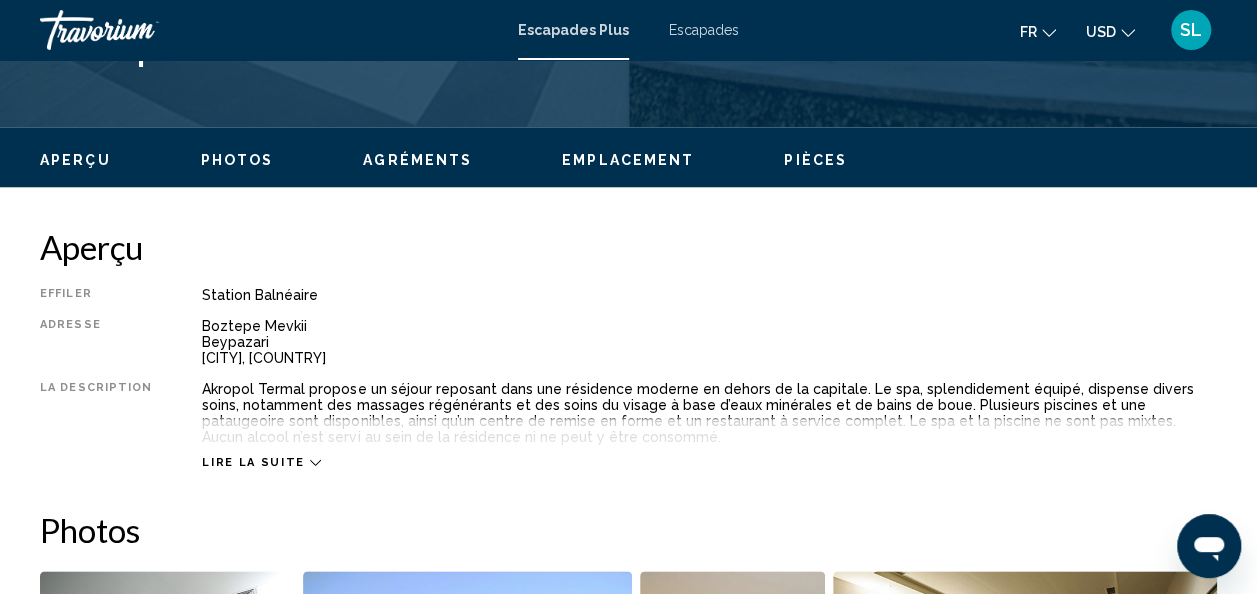 click on "Lire la suite" at bounding box center [261, 462] 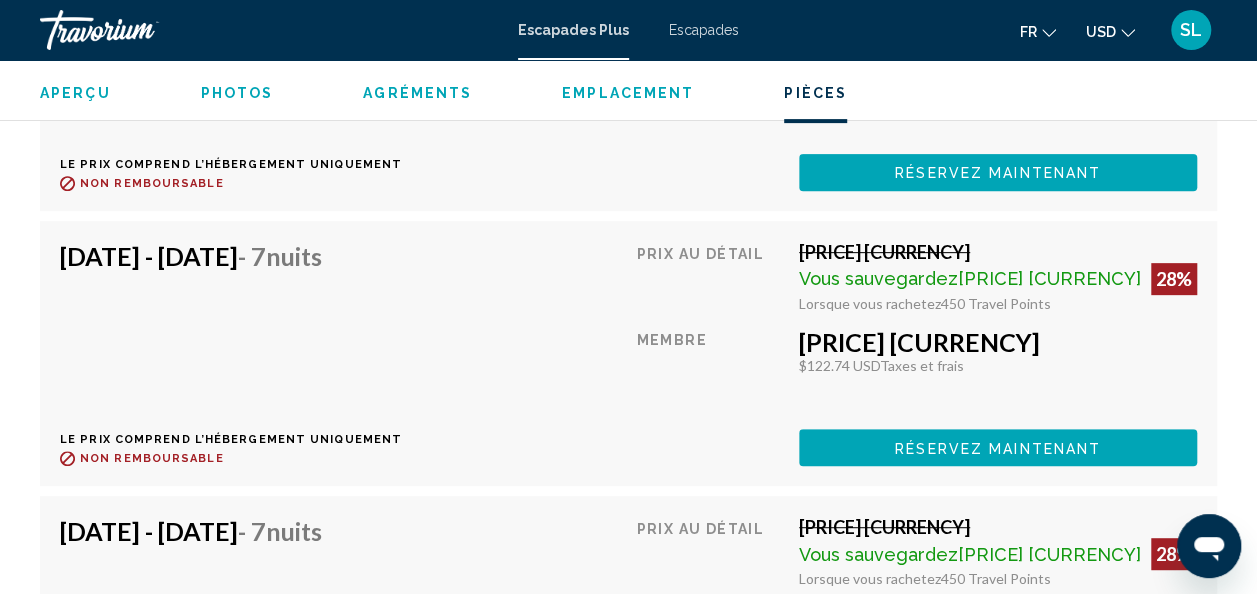 scroll, scrollTop: 4058, scrollLeft: 0, axis: vertical 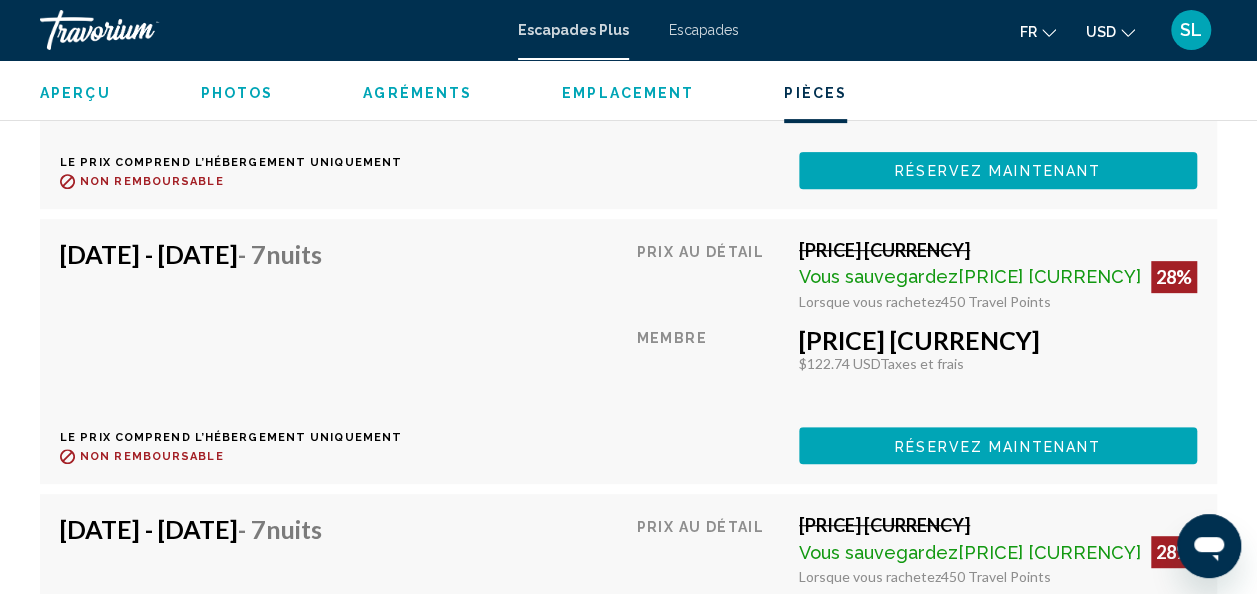 click on "[PRICE] [CURRENCY]" at bounding box center [919, 340] 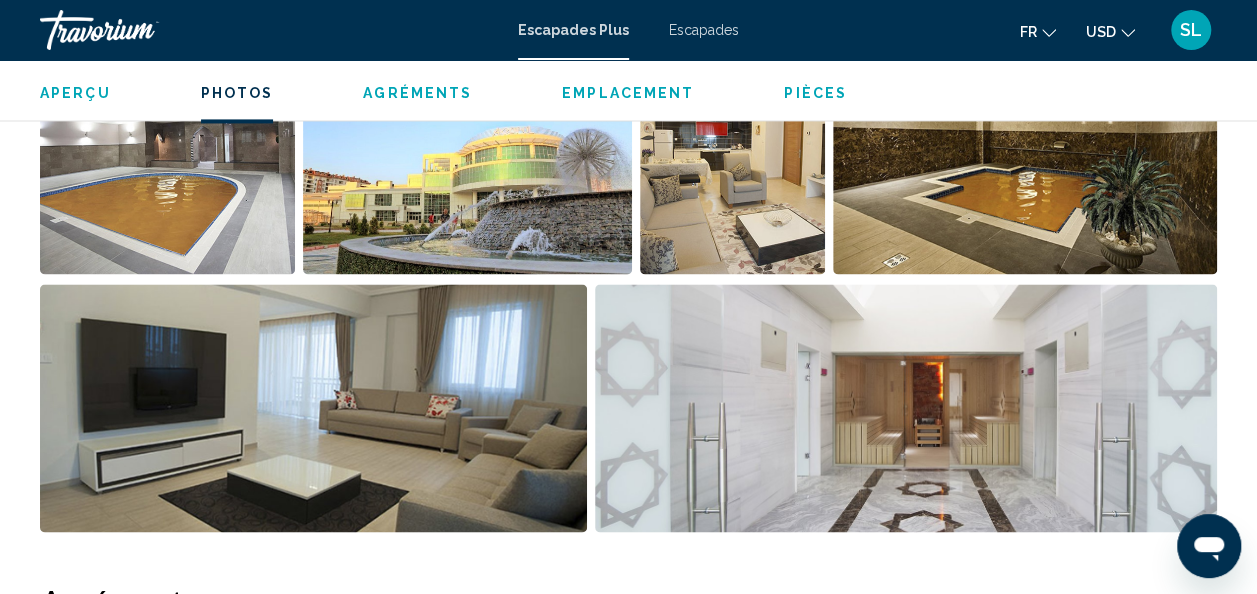 scroll, scrollTop: 1425, scrollLeft: 0, axis: vertical 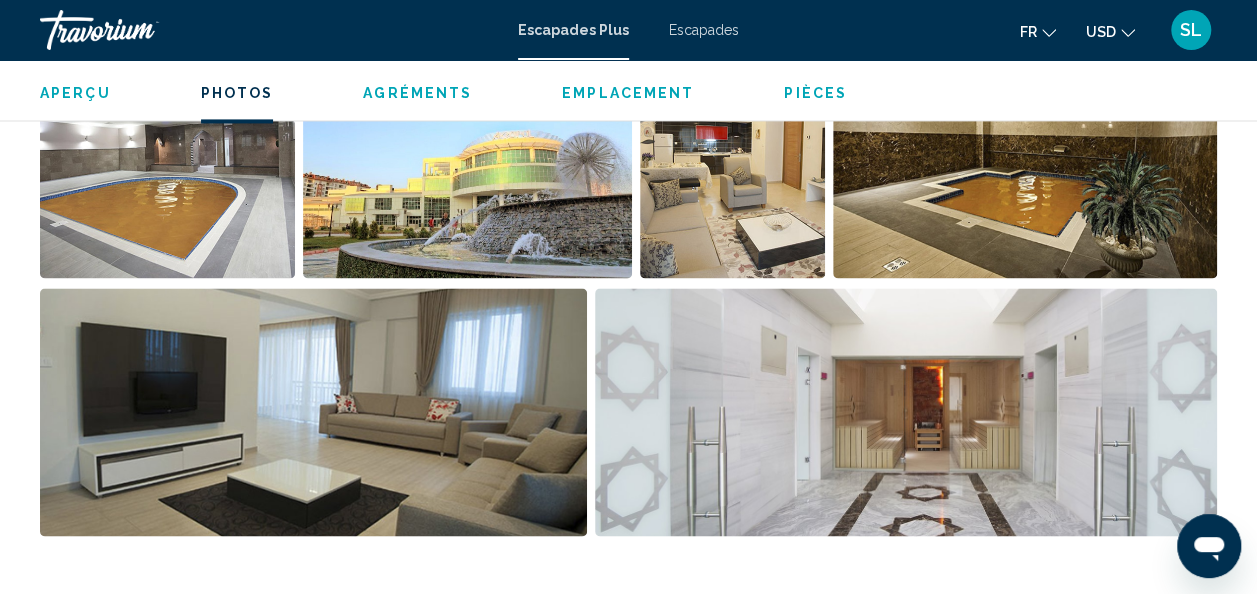 click on "Pièces" at bounding box center (815, 93) 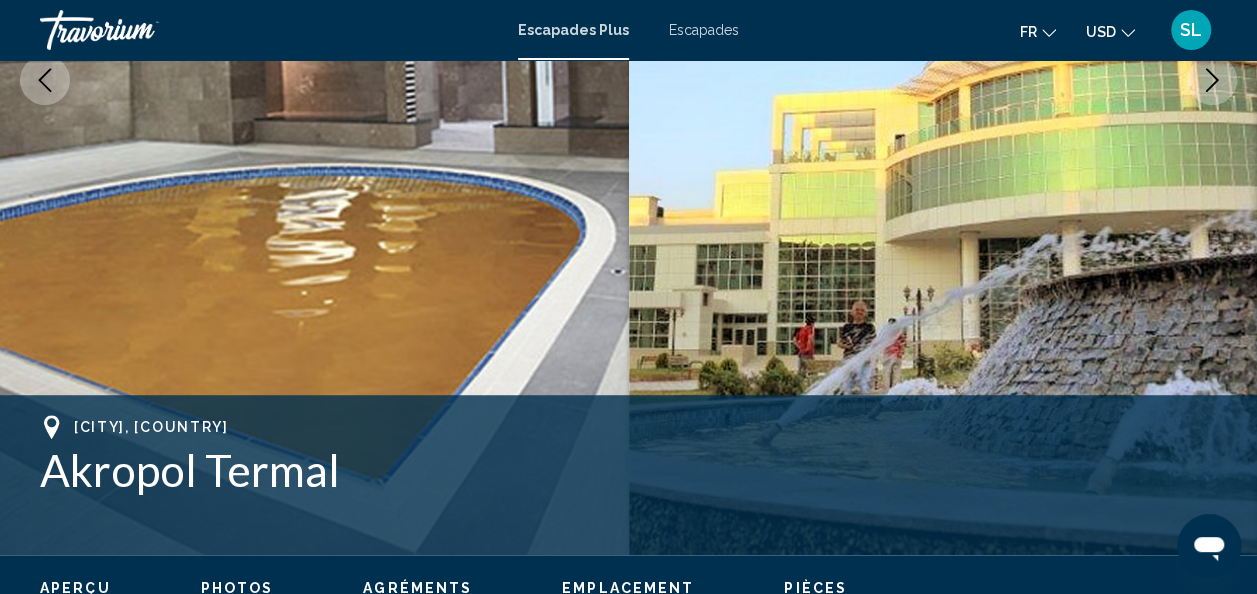 scroll, scrollTop: 425, scrollLeft: 0, axis: vertical 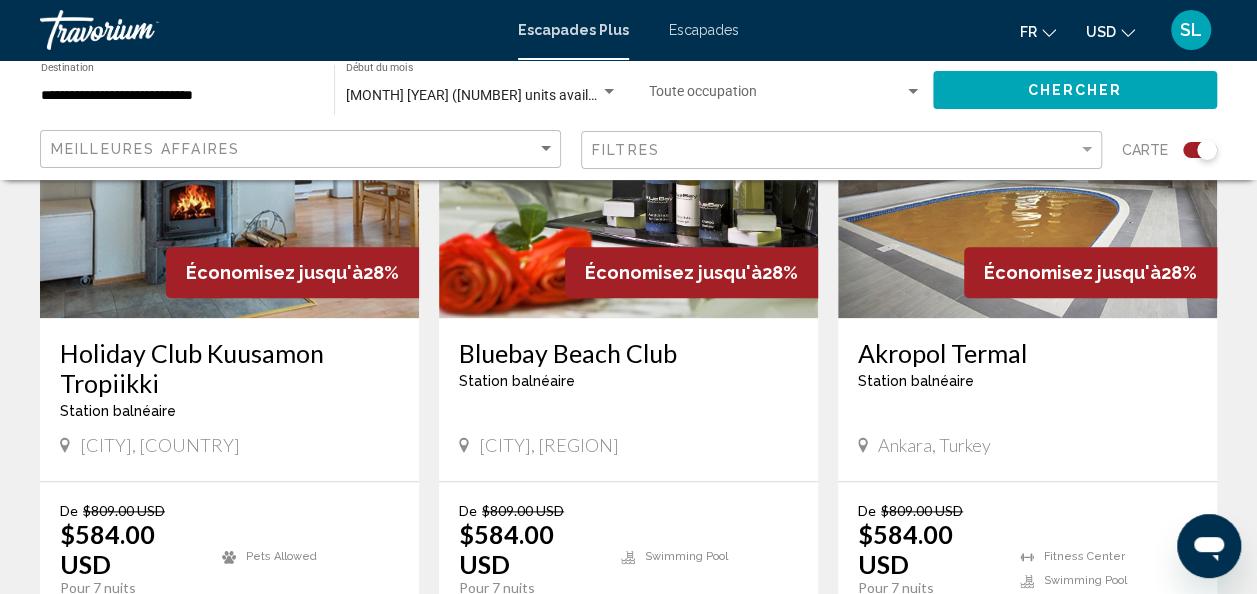 click at bounding box center (628, 158) 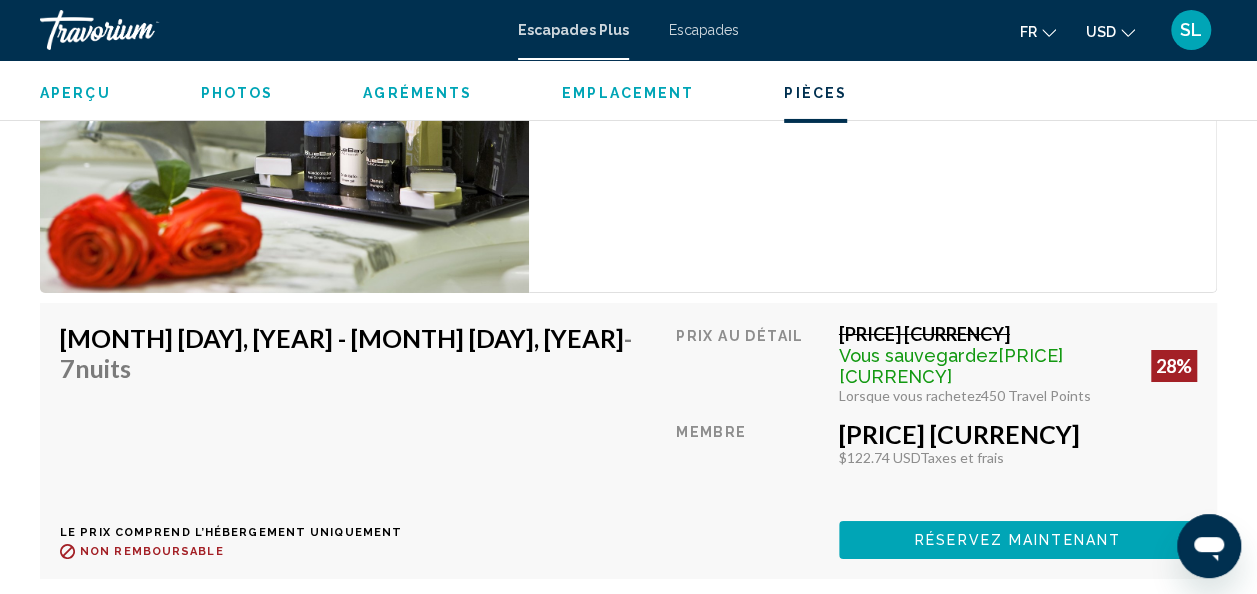 scroll, scrollTop: 3411, scrollLeft: 0, axis: vertical 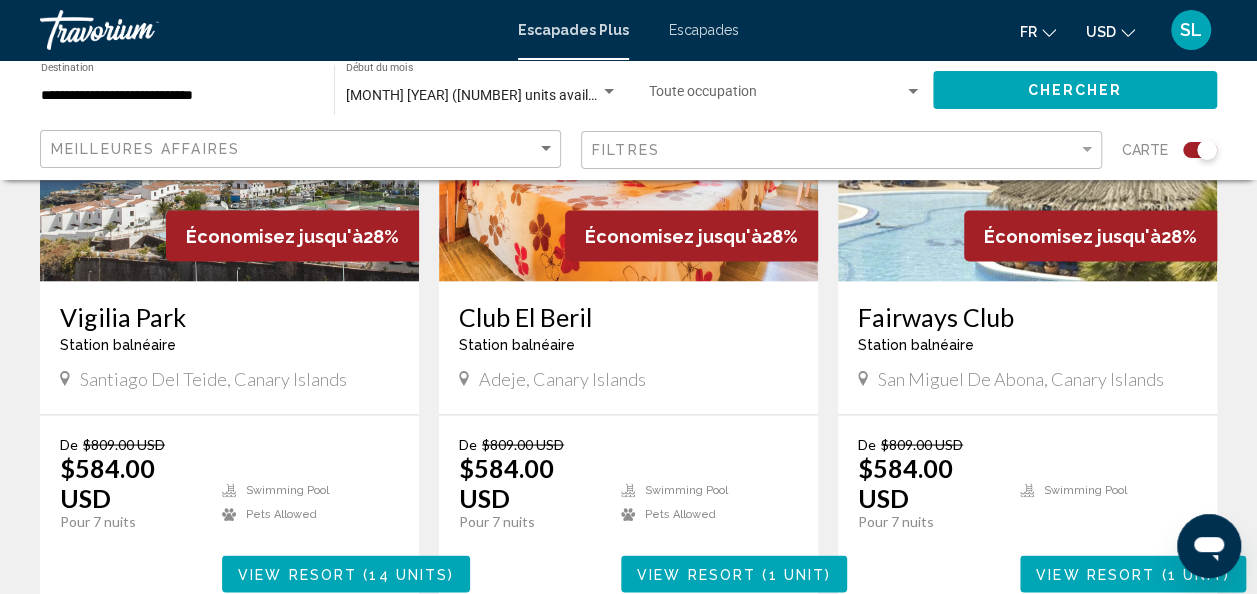 click at bounding box center [1027, 121] 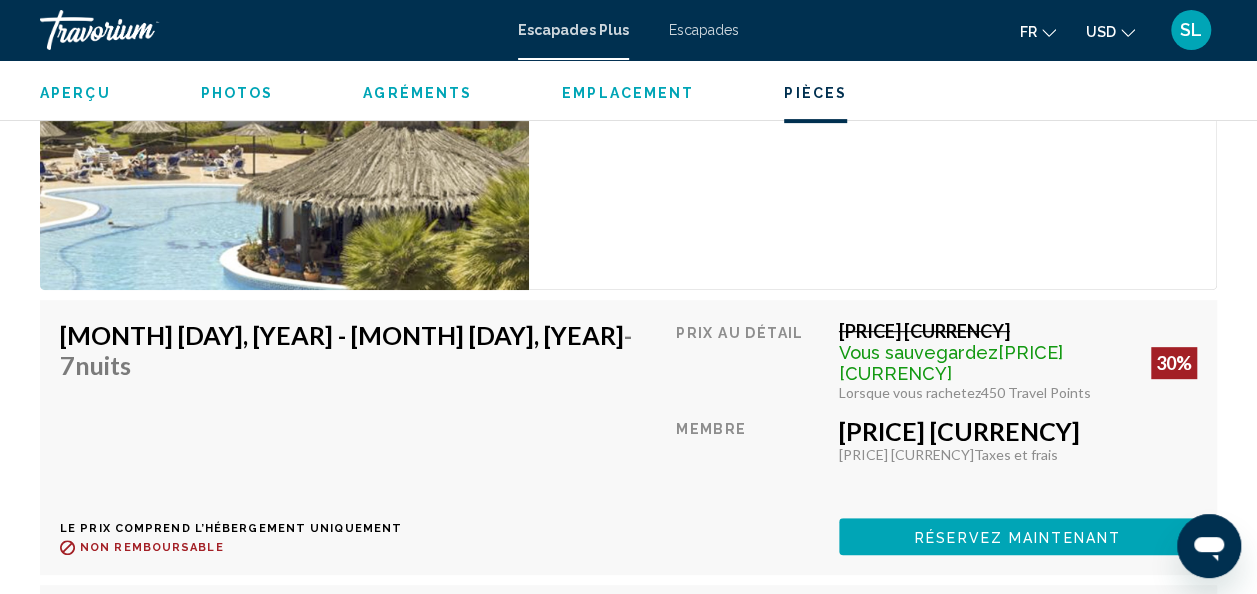 scroll, scrollTop: 4060, scrollLeft: 0, axis: vertical 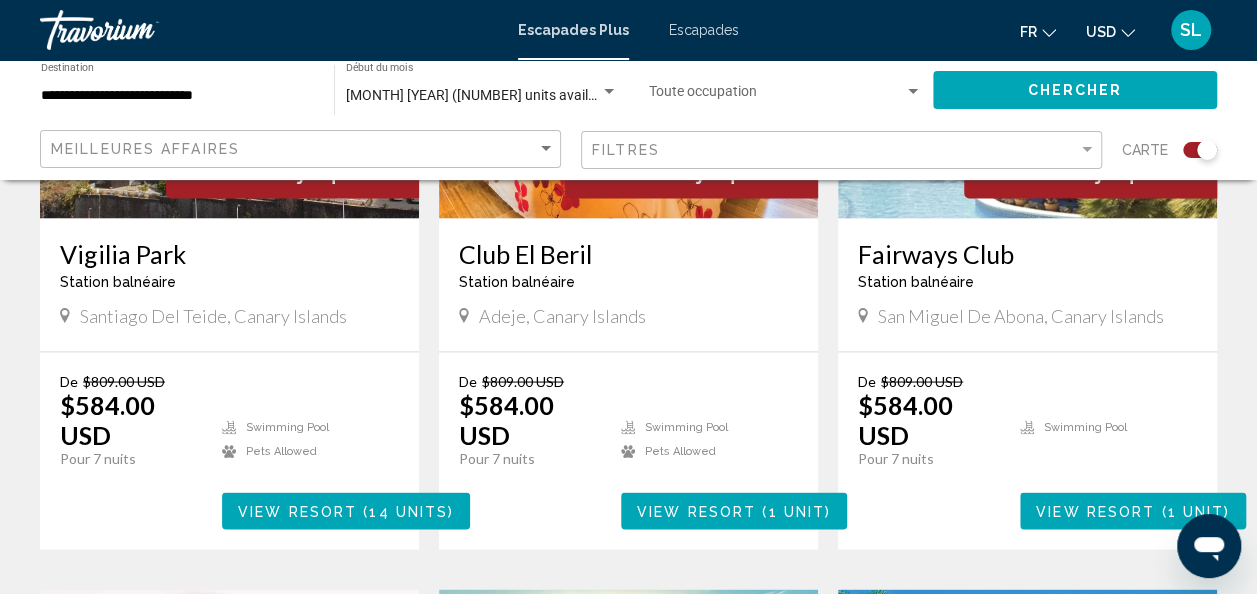 click at bounding box center (628, 58) 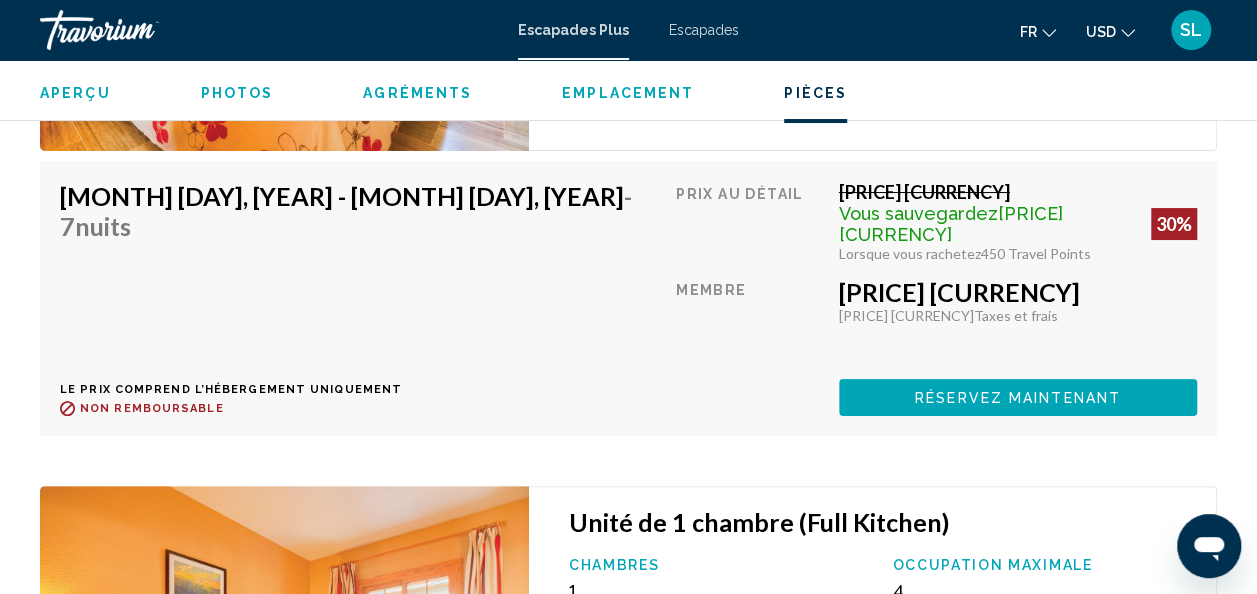 scroll, scrollTop: 3775, scrollLeft: 0, axis: vertical 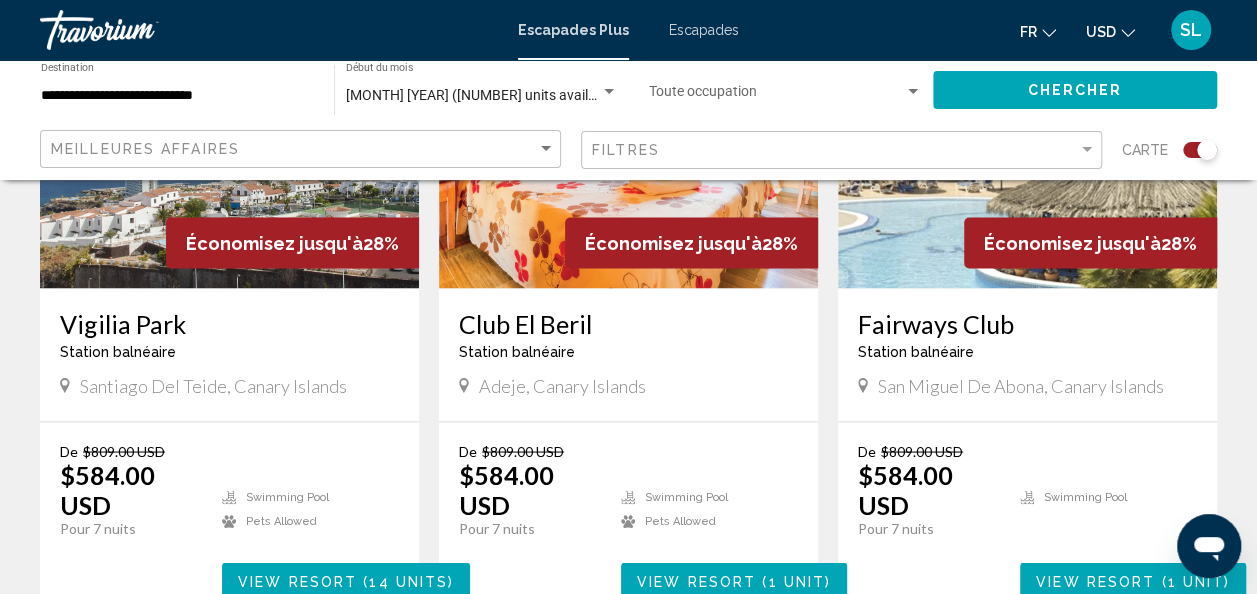 click at bounding box center (229, 128) 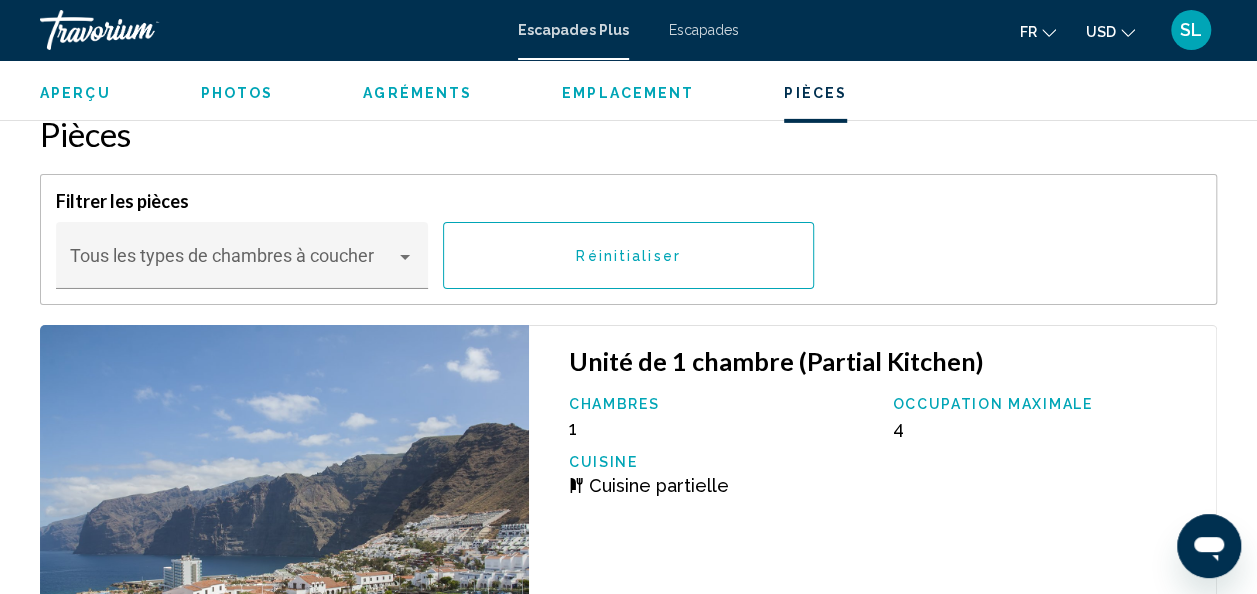scroll, scrollTop: 3212, scrollLeft: 0, axis: vertical 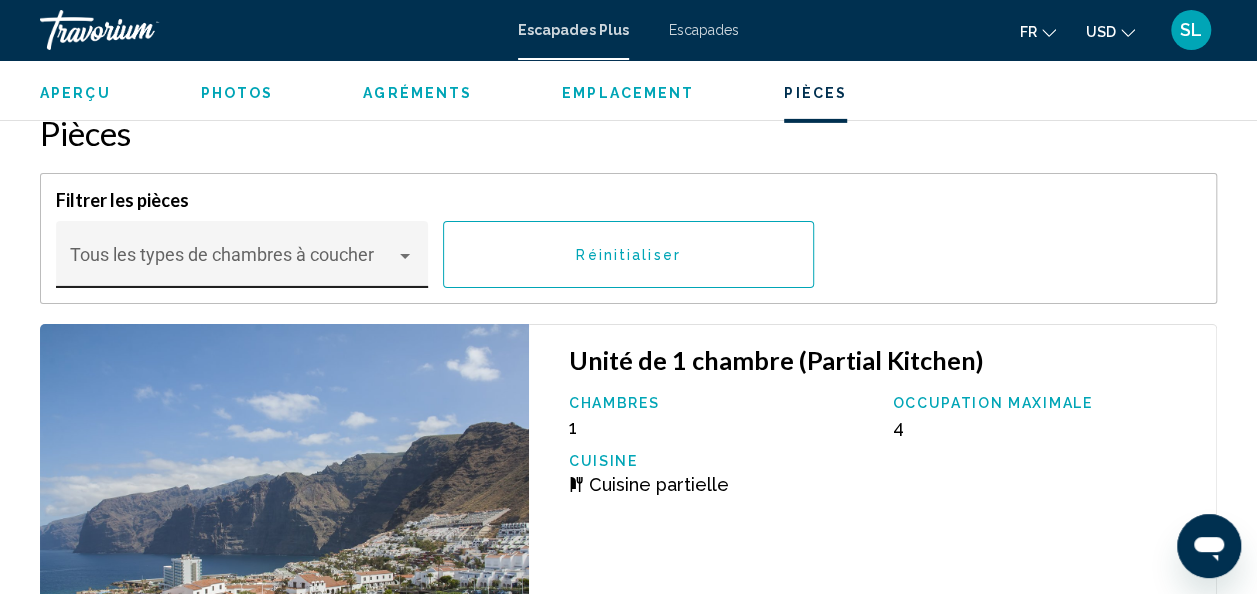 click on "Bedroom Types Tous les types de chambres à coucher" at bounding box center (242, 261) 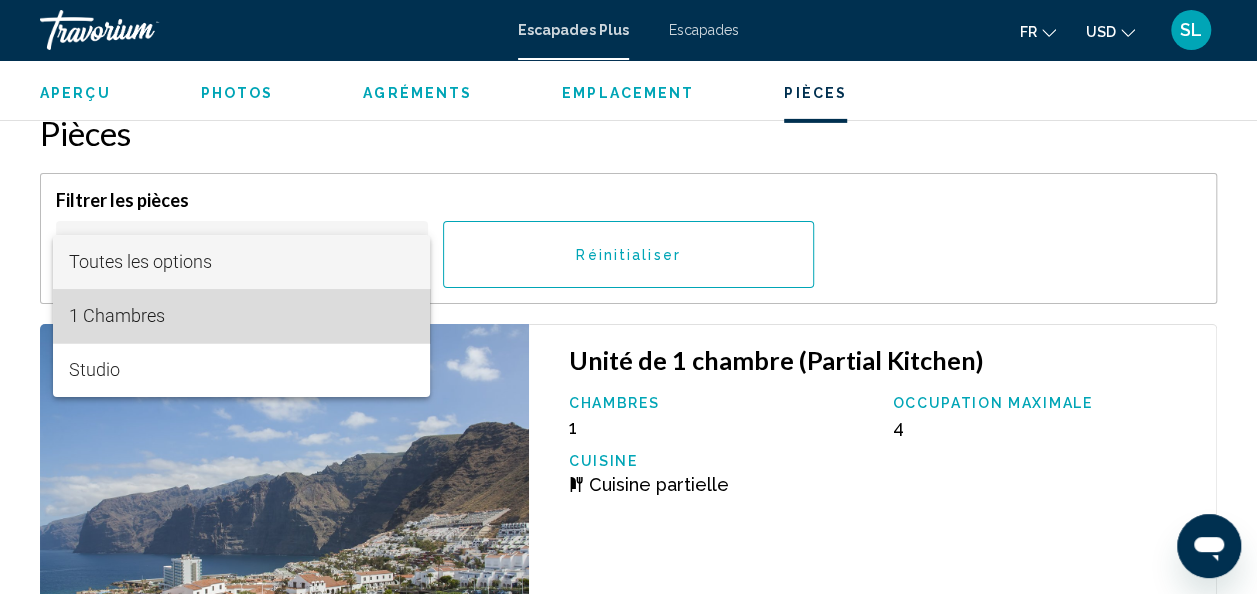 click on "1 Chambres" at bounding box center [241, 316] 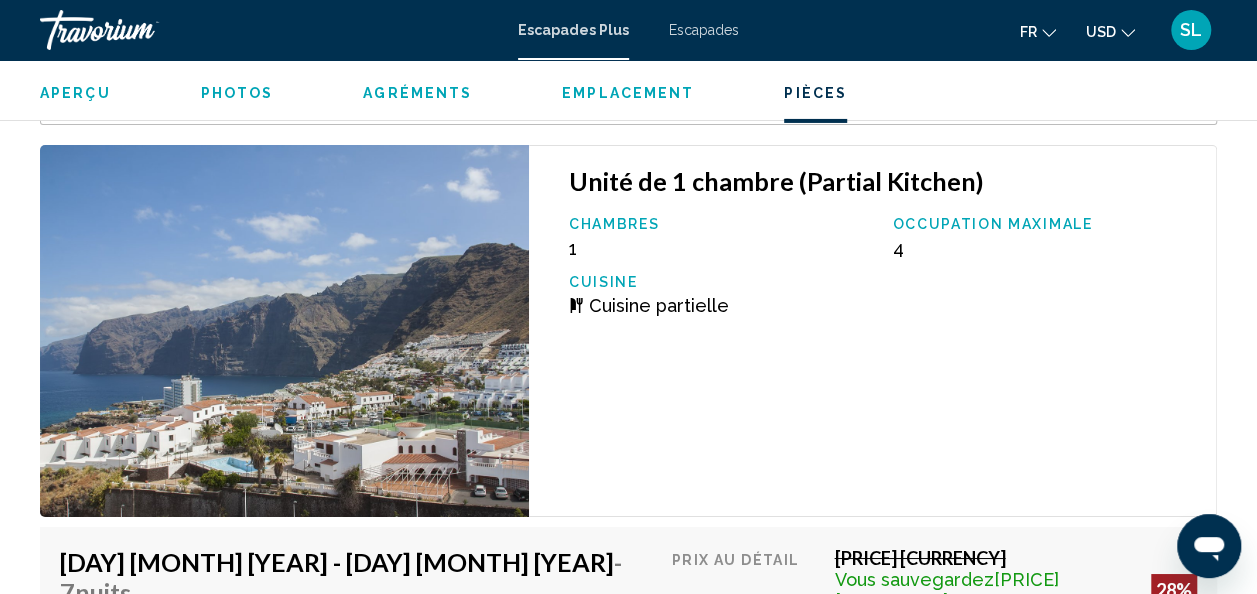 scroll, scrollTop: 3392, scrollLeft: 0, axis: vertical 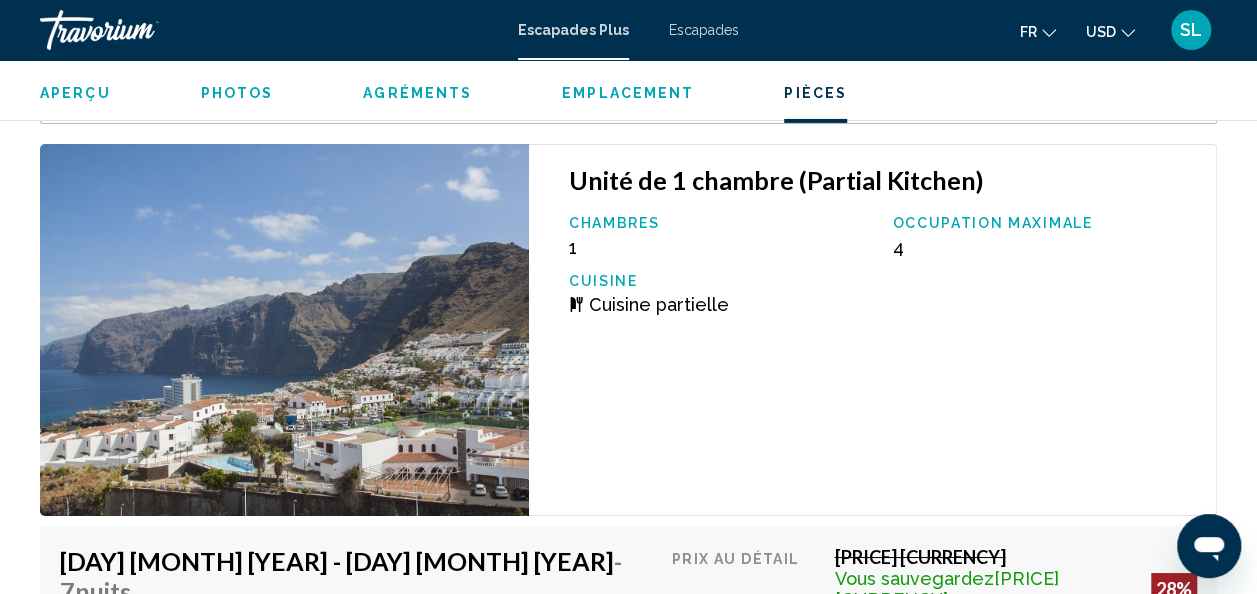click at bounding box center [284, 330] 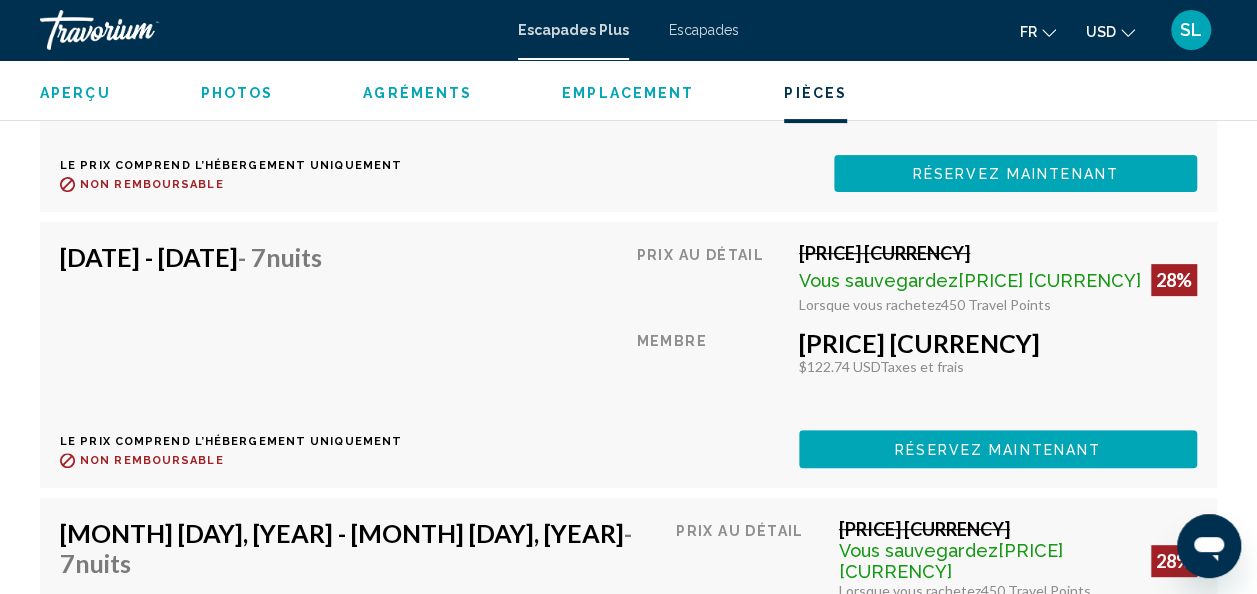 scroll, scrollTop: 3975, scrollLeft: 0, axis: vertical 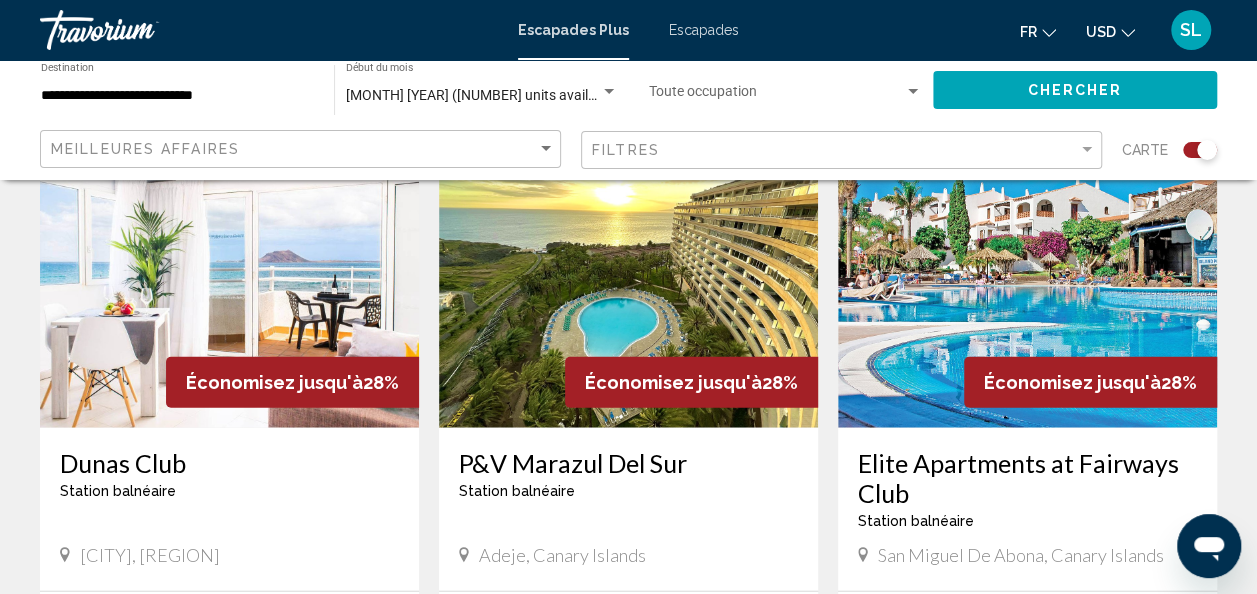 click at bounding box center [229, 268] 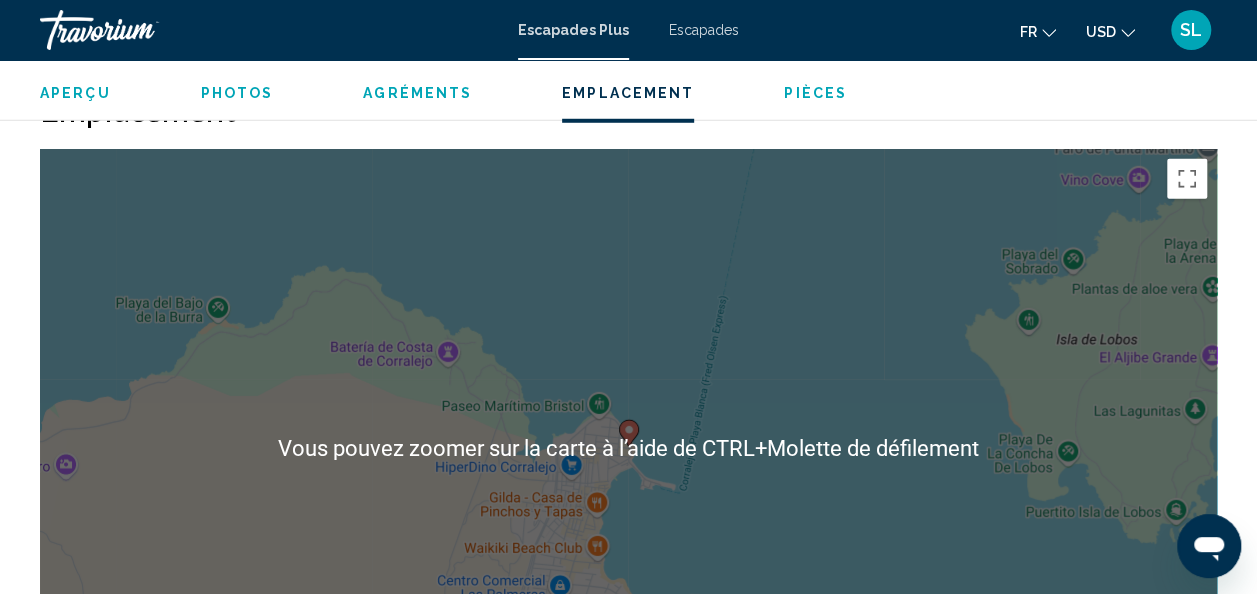 scroll, scrollTop: 2796, scrollLeft: 0, axis: vertical 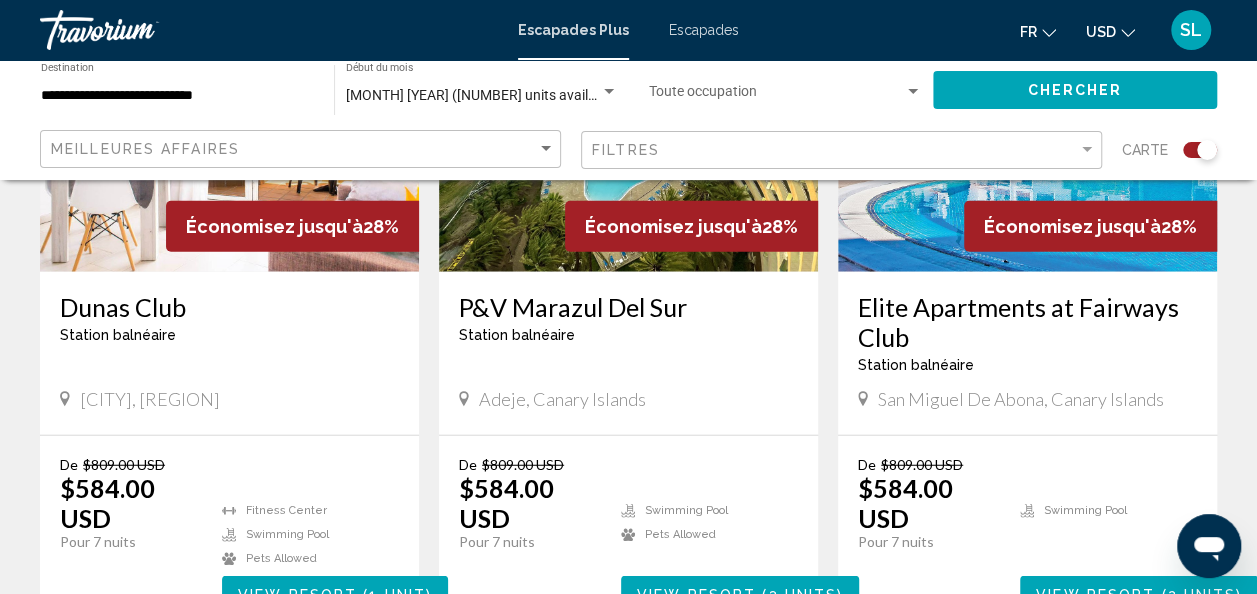 click at bounding box center (628, 112) 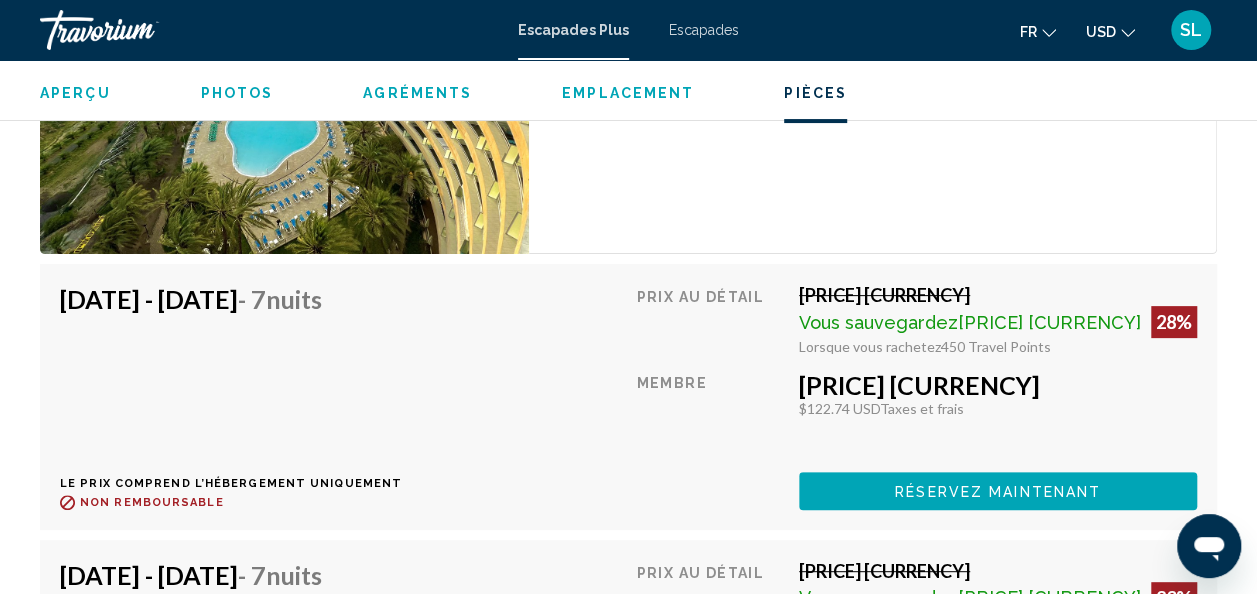 scroll, scrollTop: 3928, scrollLeft: 0, axis: vertical 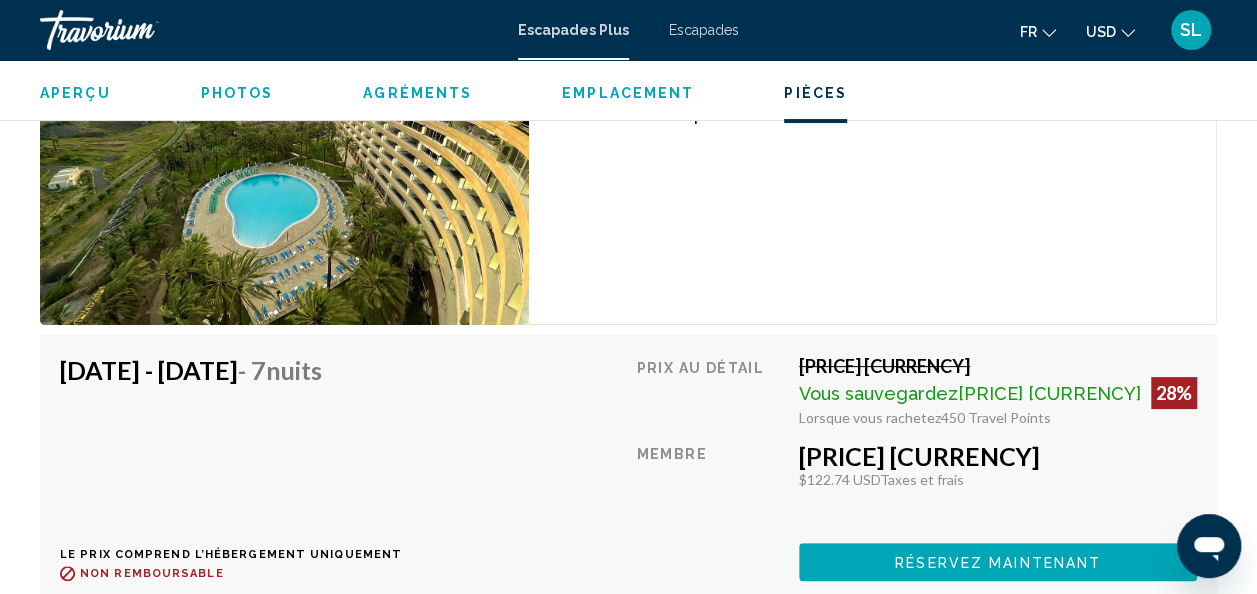 click on "USD" 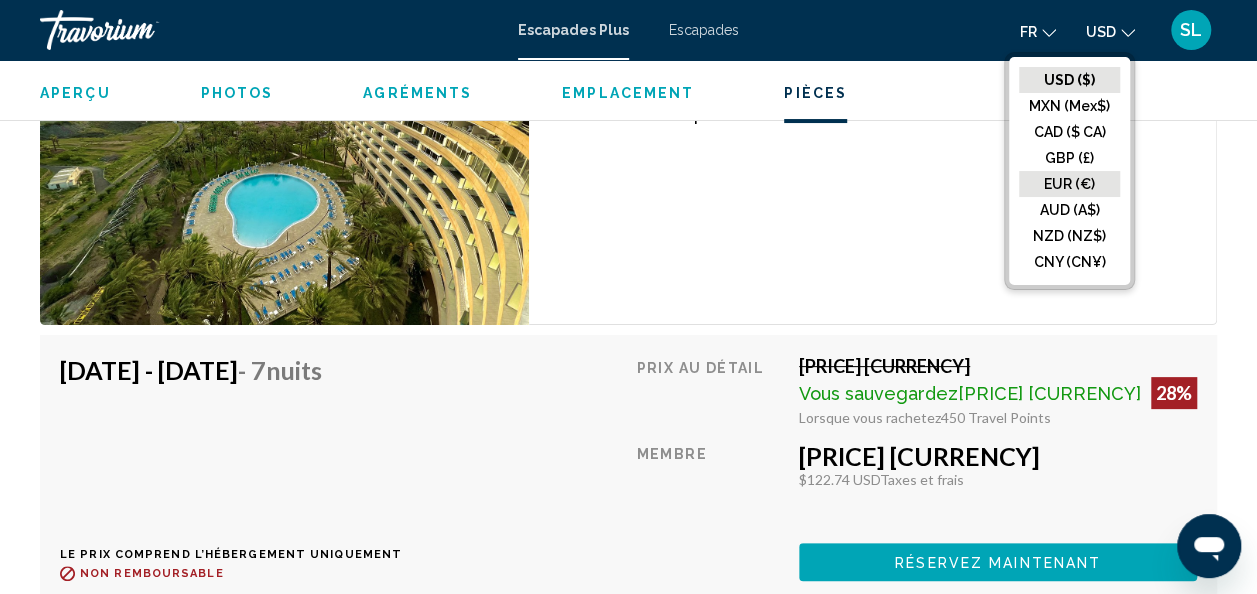 click on "EUR (€)" 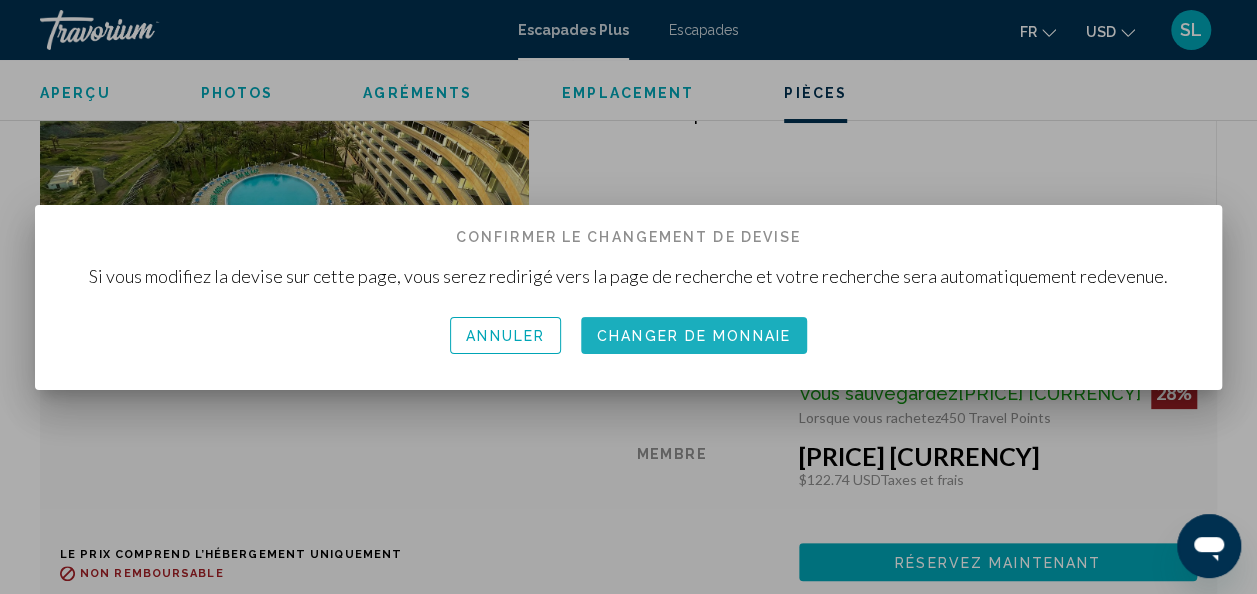 click on "Changer de monnaie" at bounding box center (694, 336) 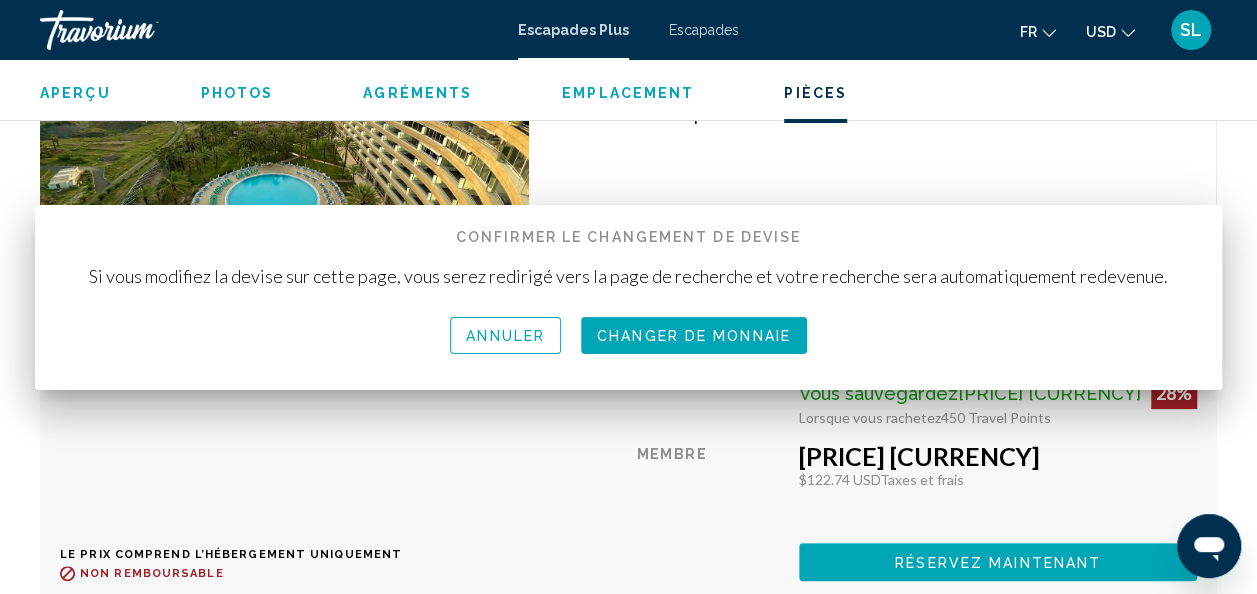 scroll, scrollTop: 3858, scrollLeft: 0, axis: vertical 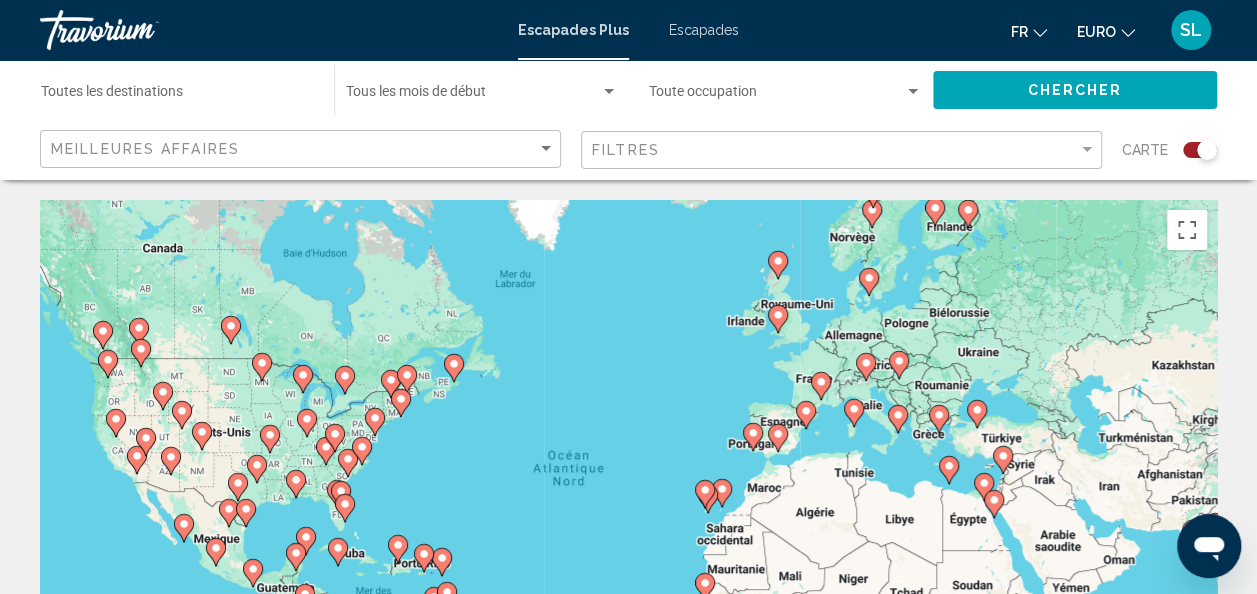 click on "Meilleures affaires" 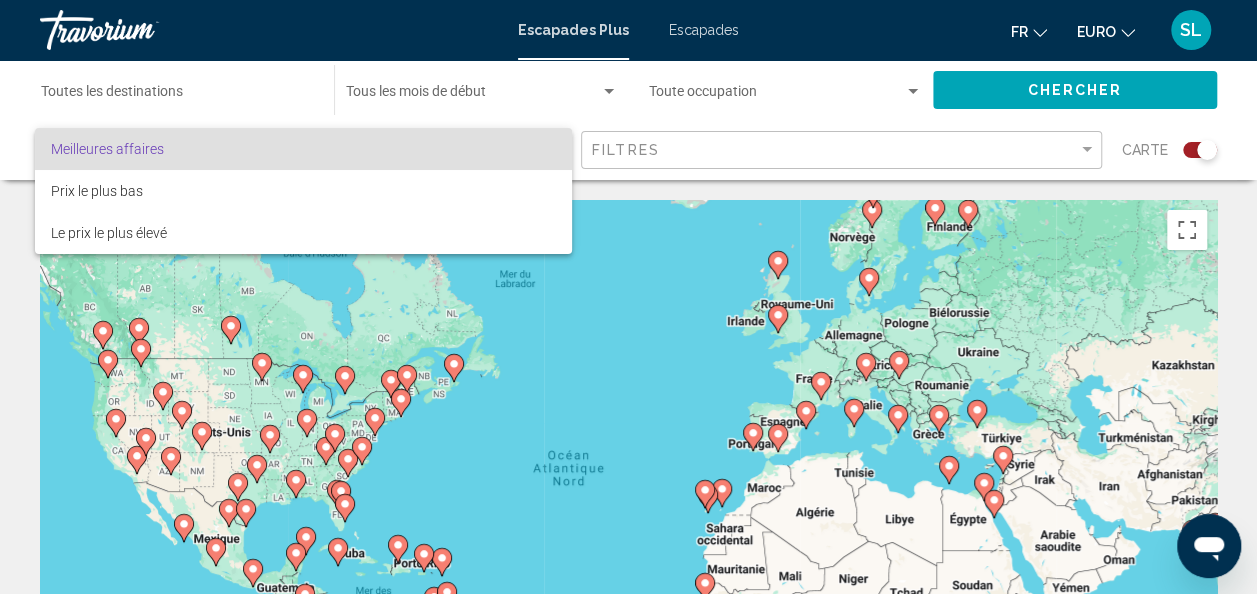 click at bounding box center [628, 297] 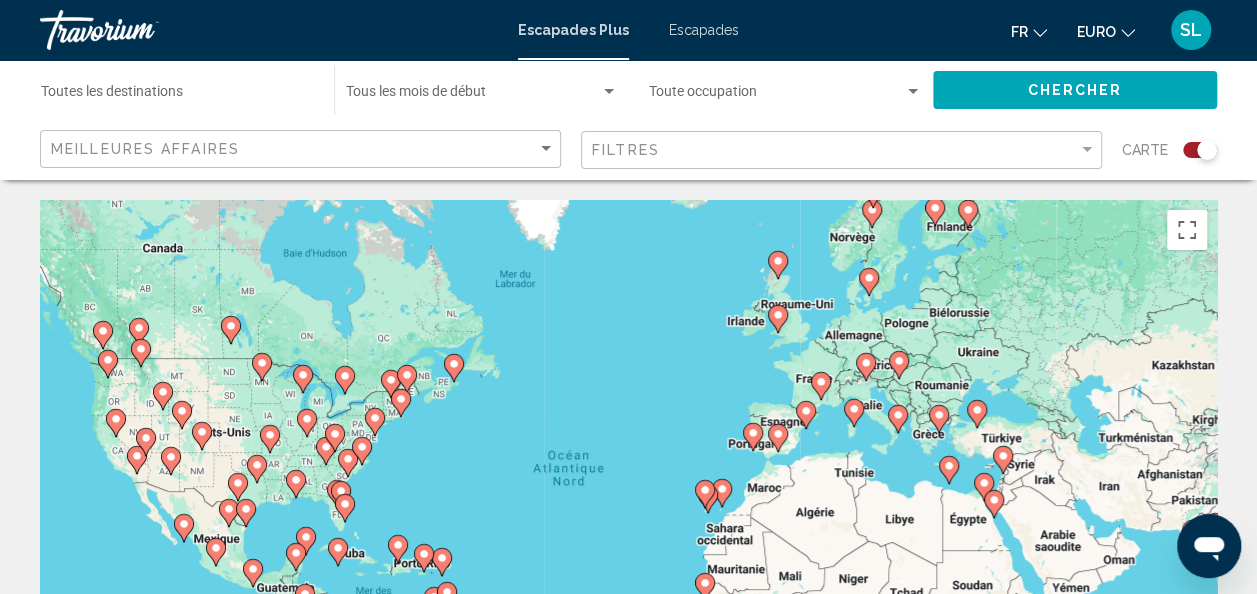 click on "Destination Toutes les destinations" at bounding box center (177, 96) 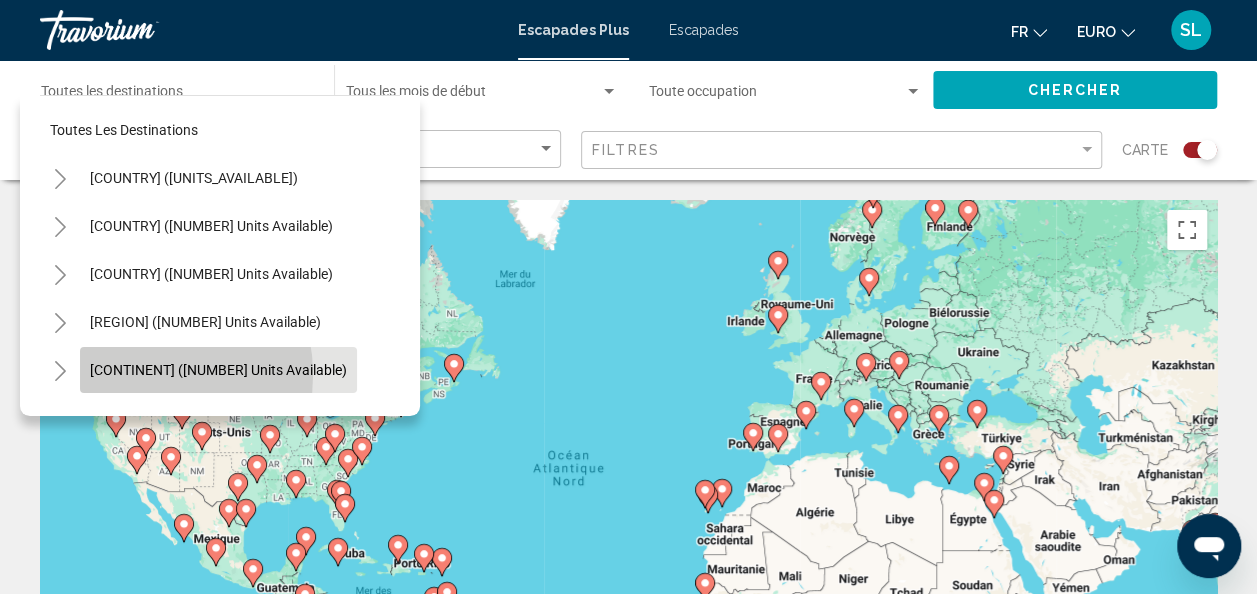 click on "[CONTINENT] ([NUMBER] units available)" 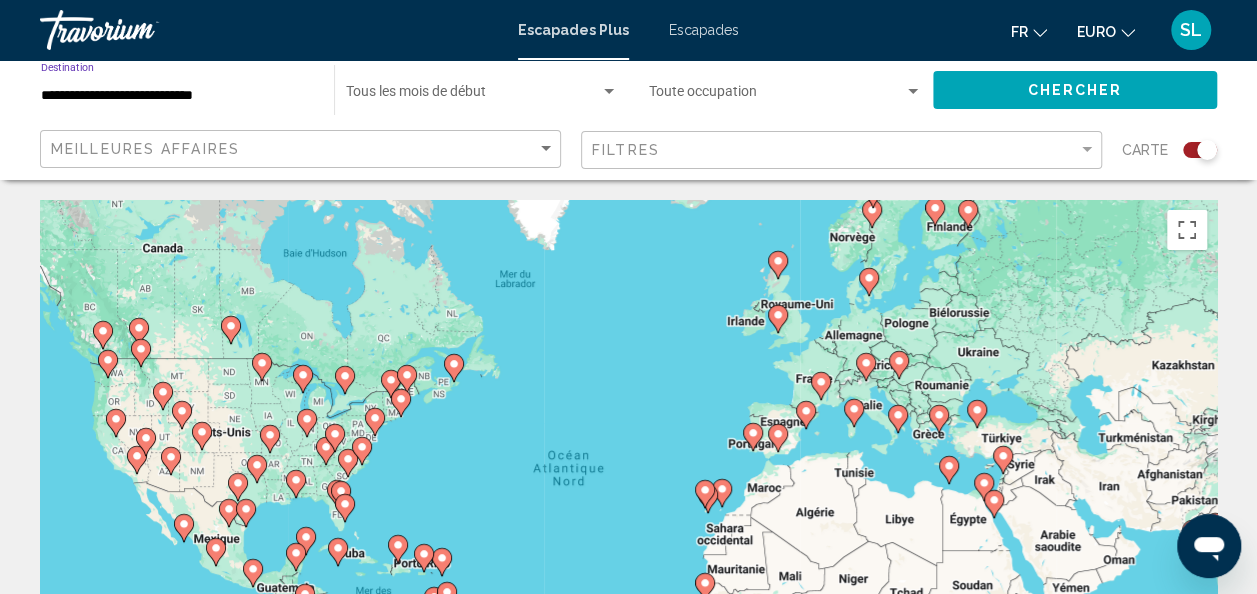 click on "Start Month Tous les mois de début" 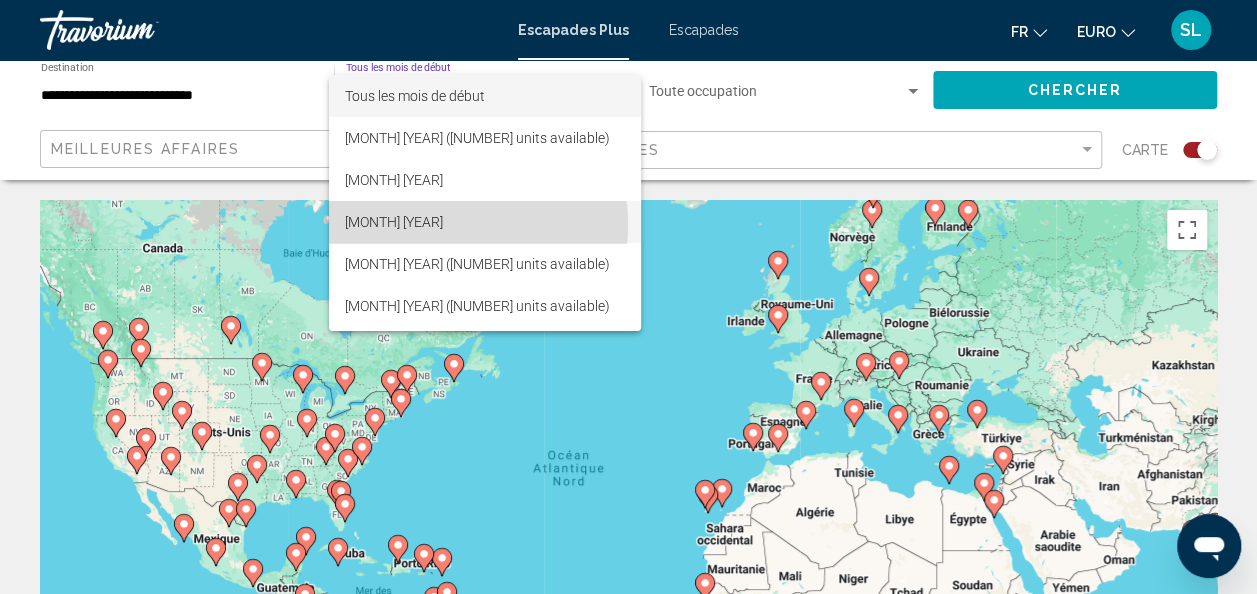 click on "[MONTH] [YEAR]" at bounding box center (394, 222) 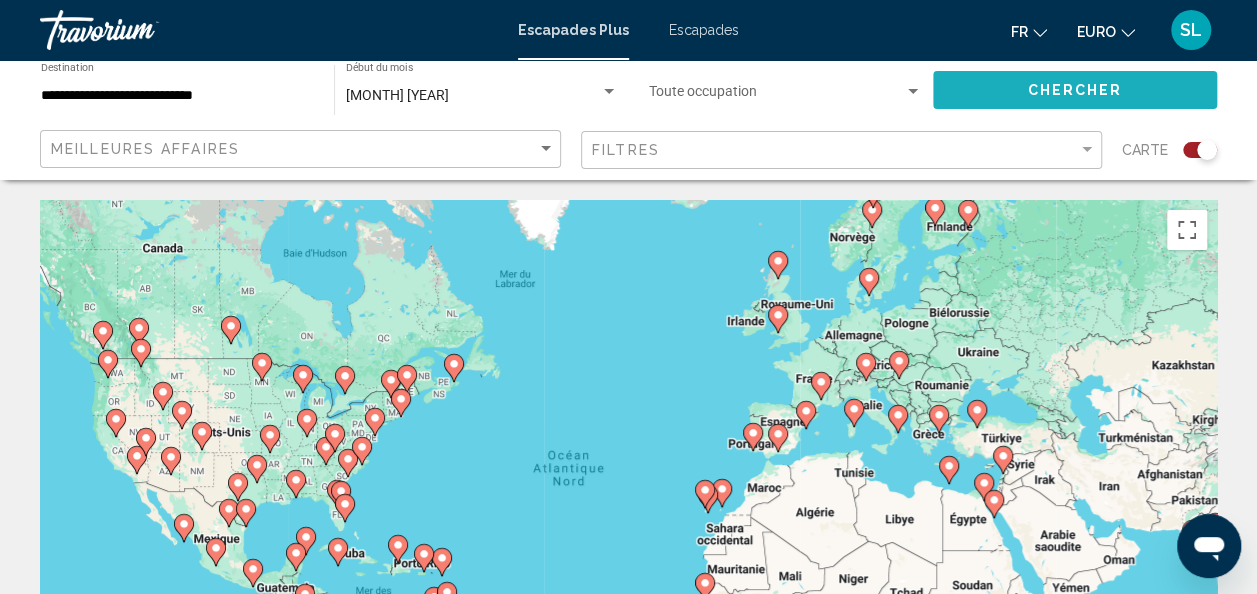 click on "Chercher" 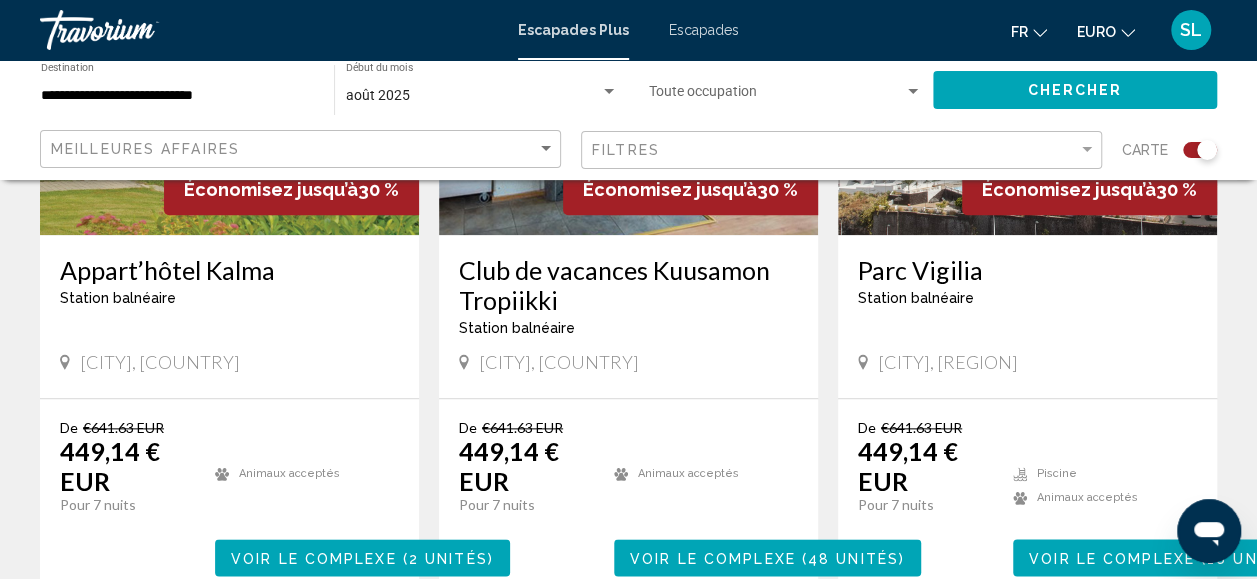 scroll, scrollTop: 847, scrollLeft: 0, axis: vertical 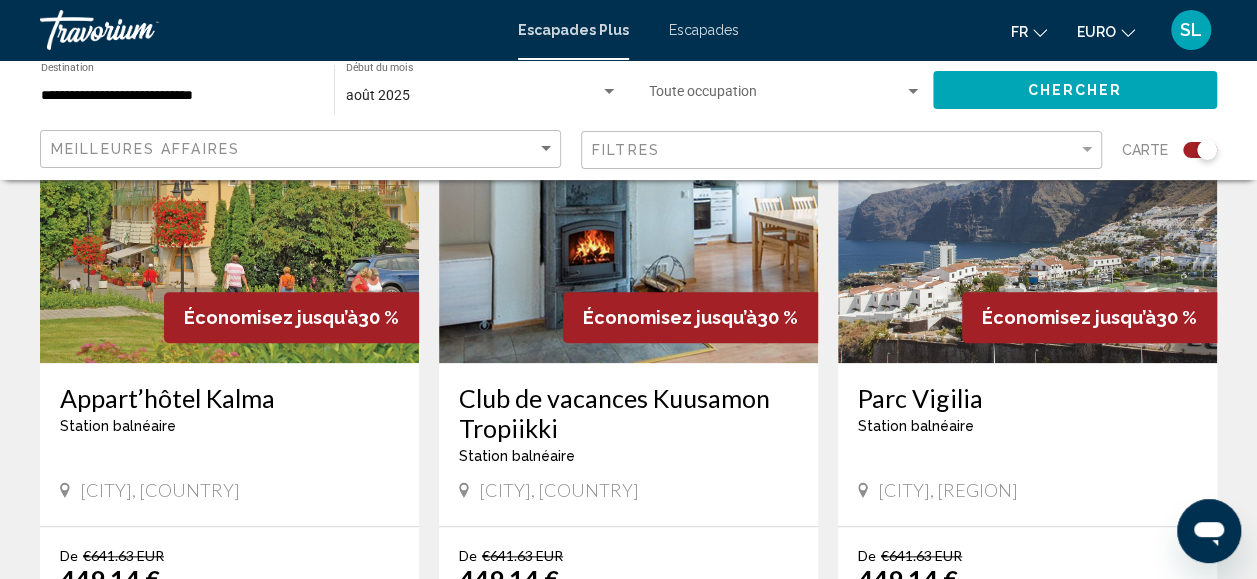 click at bounding box center [1027, 203] 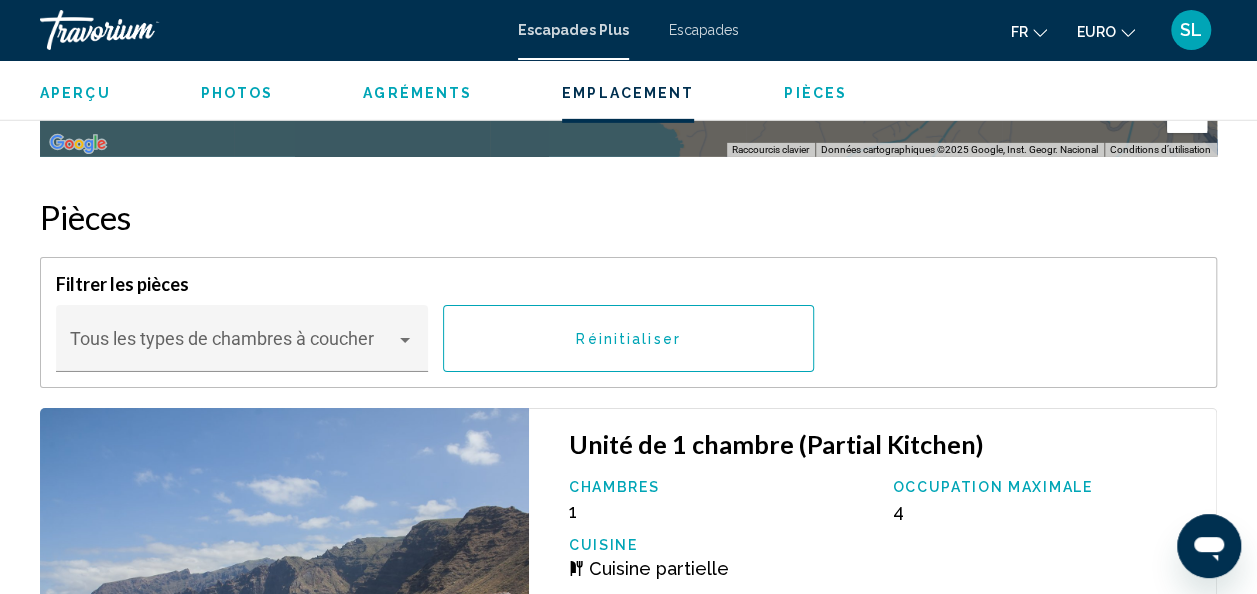 scroll, scrollTop: 3129, scrollLeft: 0, axis: vertical 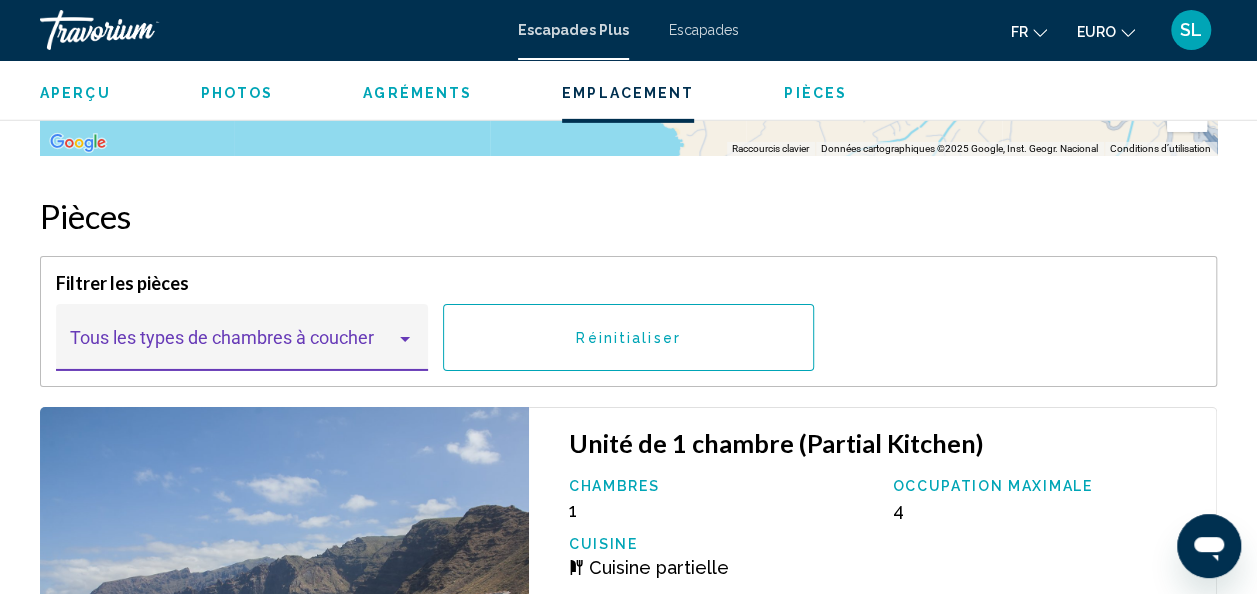click at bounding box center [233, 347] 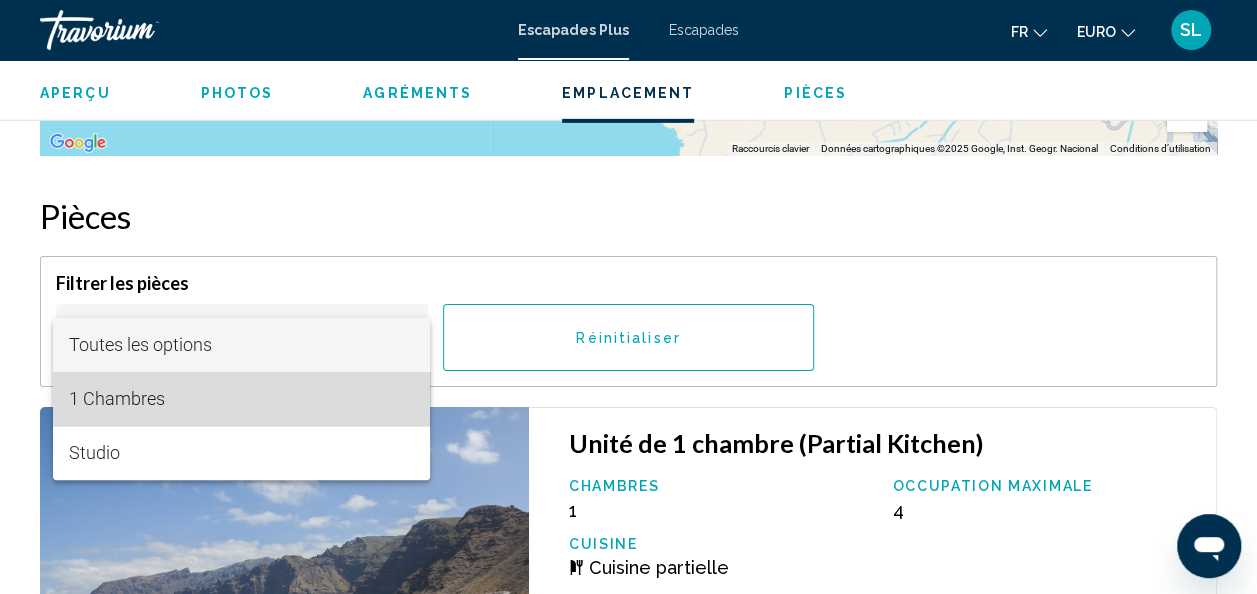 click on "1 Chambres" at bounding box center (241, 399) 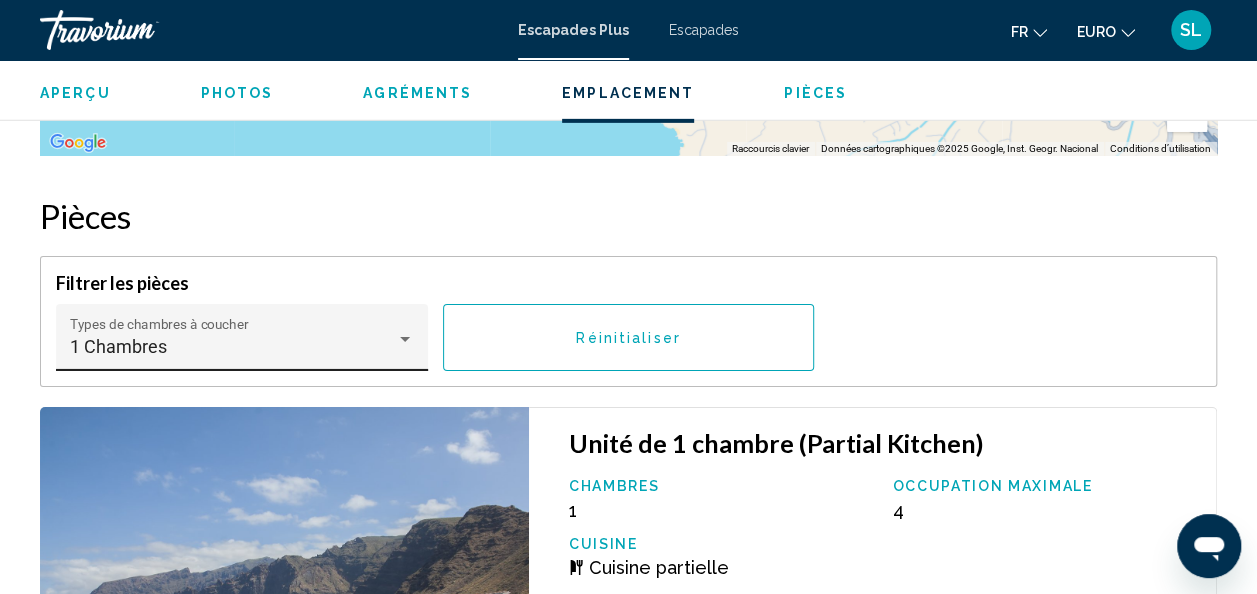 click on "1 Chambres Types de chambres à coucher Tous les types de chambres à coucher" at bounding box center (242, 344) 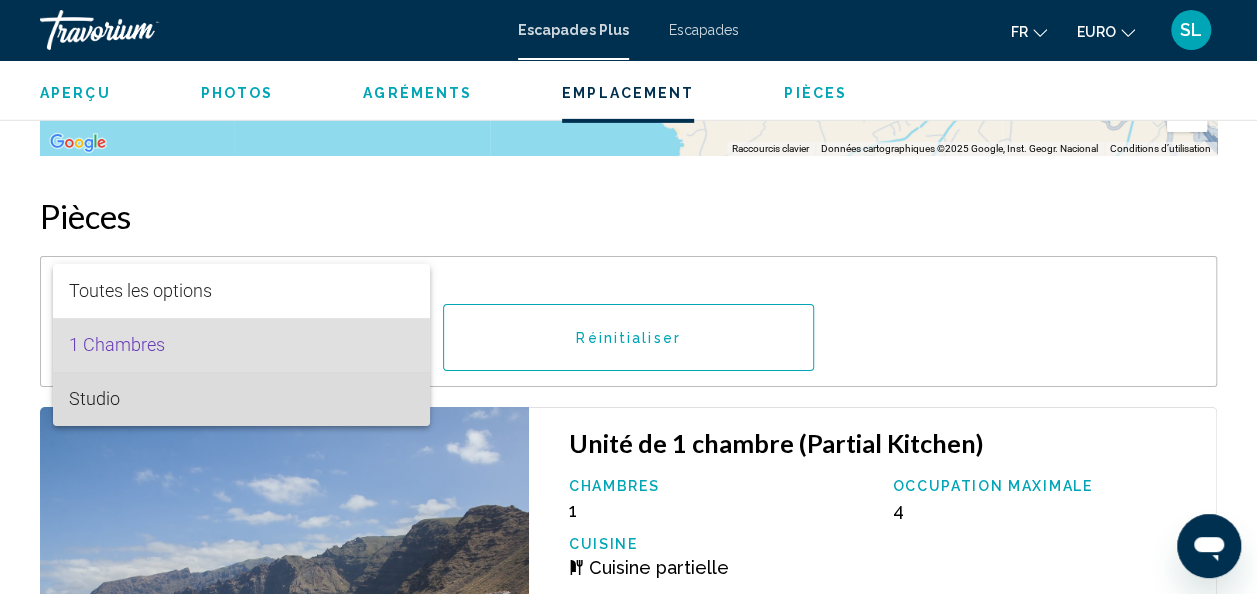 click on "Studio" at bounding box center (241, 399) 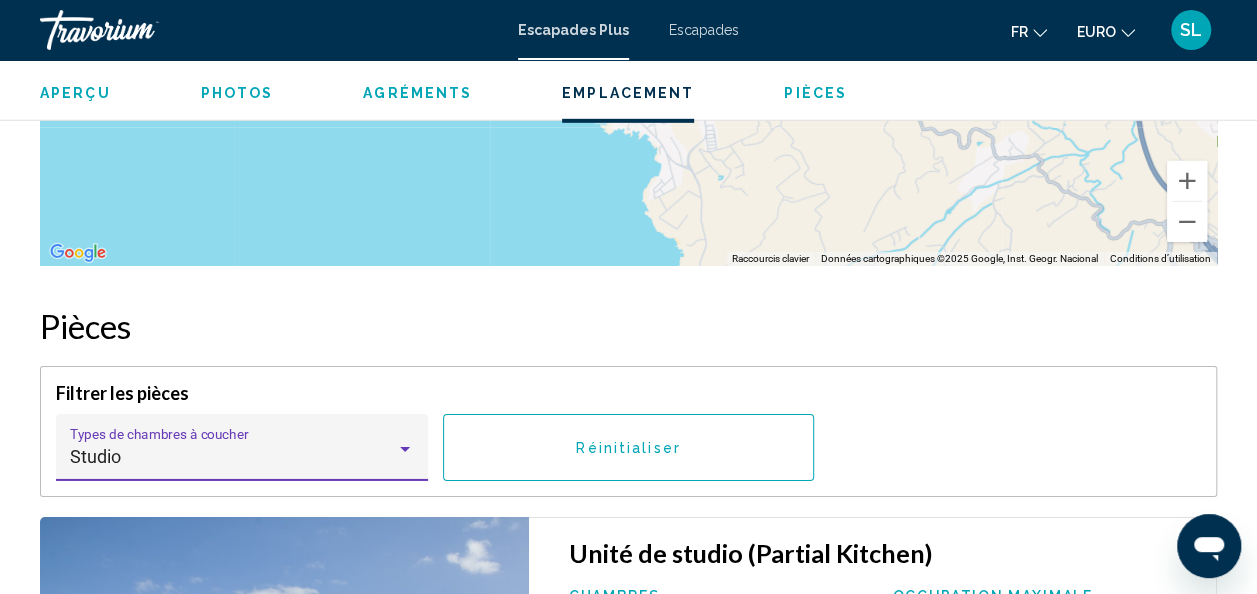 scroll, scrollTop: 3020, scrollLeft: 0, axis: vertical 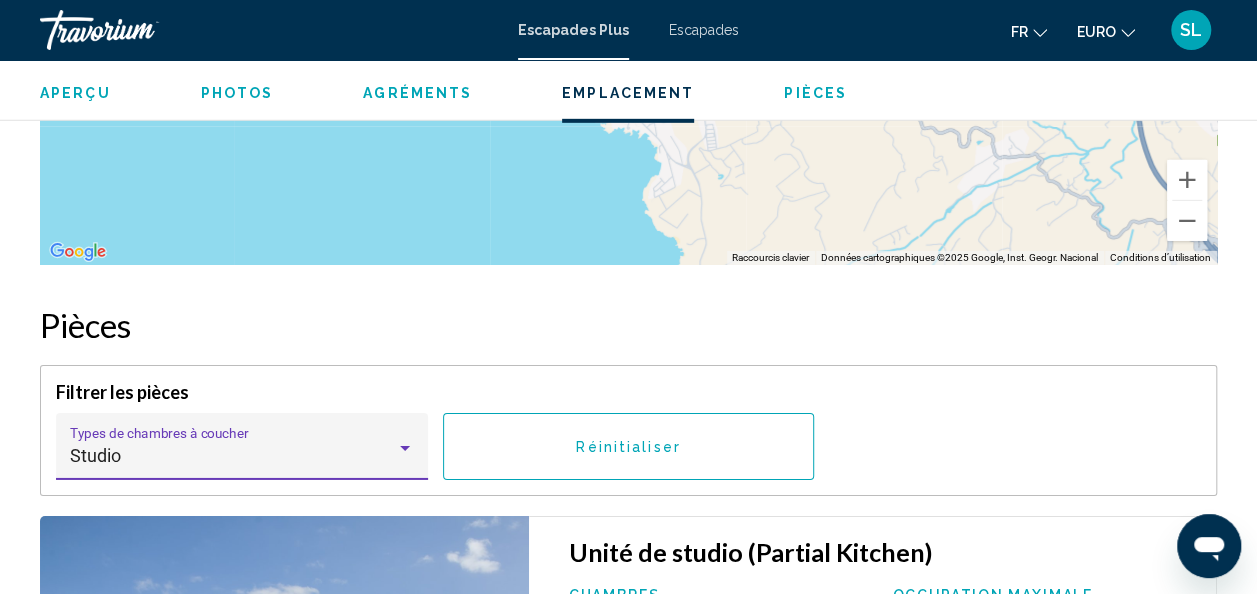 click on "Studio" at bounding box center (233, 456) 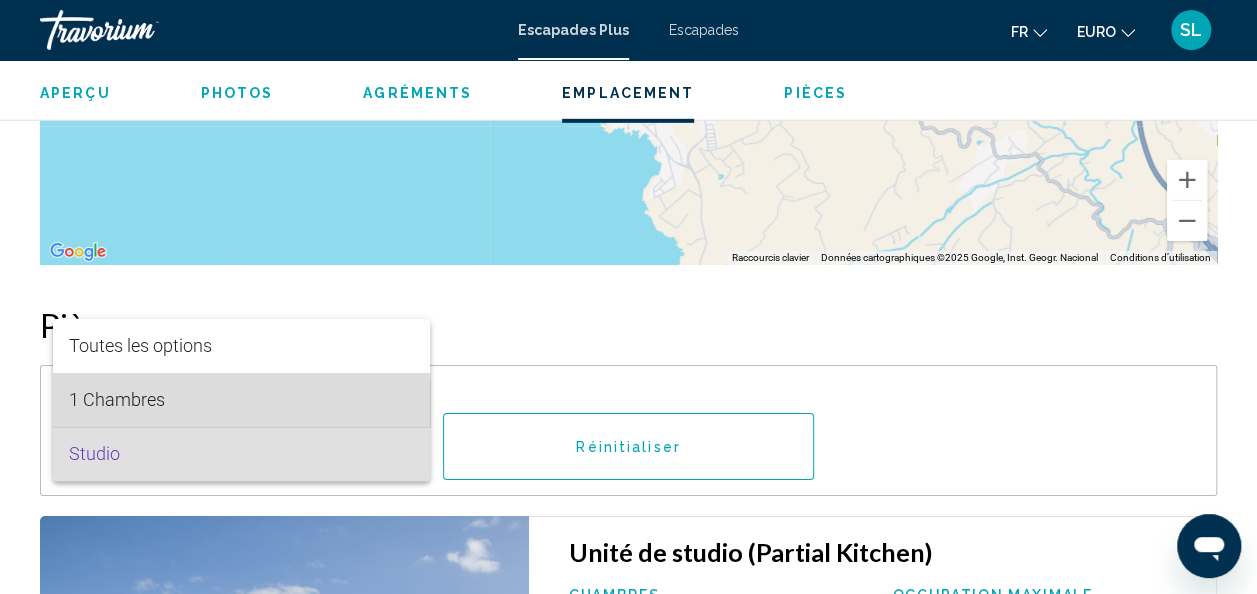 click on "1 Chambres" at bounding box center [241, 400] 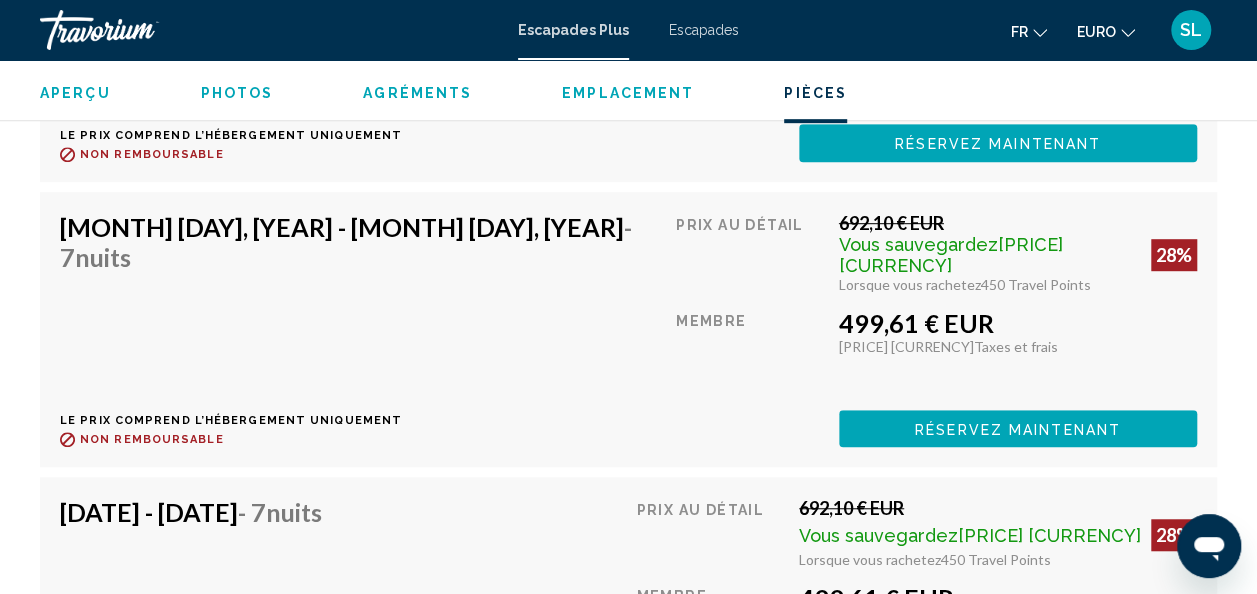 scroll, scrollTop: 4289, scrollLeft: 0, axis: vertical 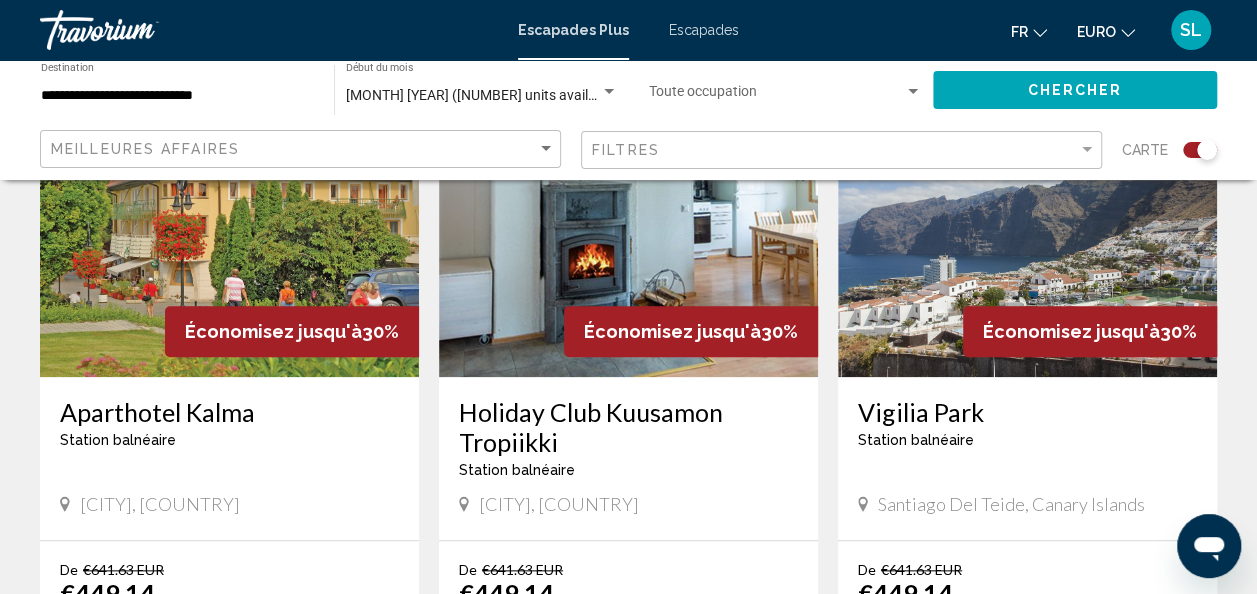 click at bounding box center (229, 217) 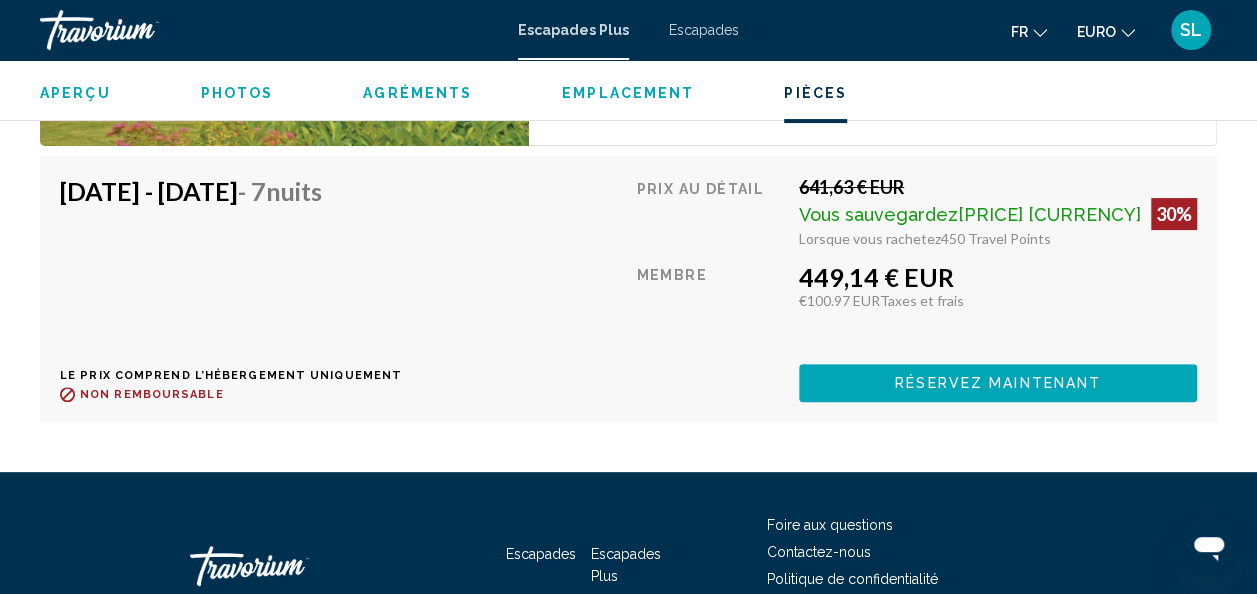 scroll, scrollTop: 3910, scrollLeft: 0, axis: vertical 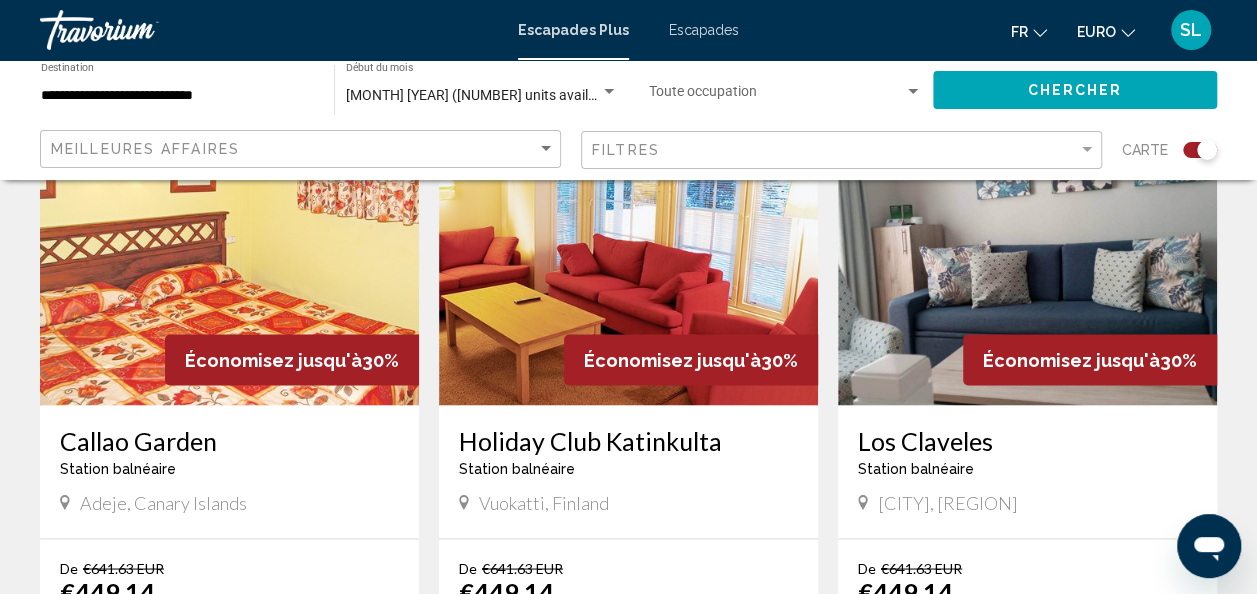click at bounding box center [1027, 245] 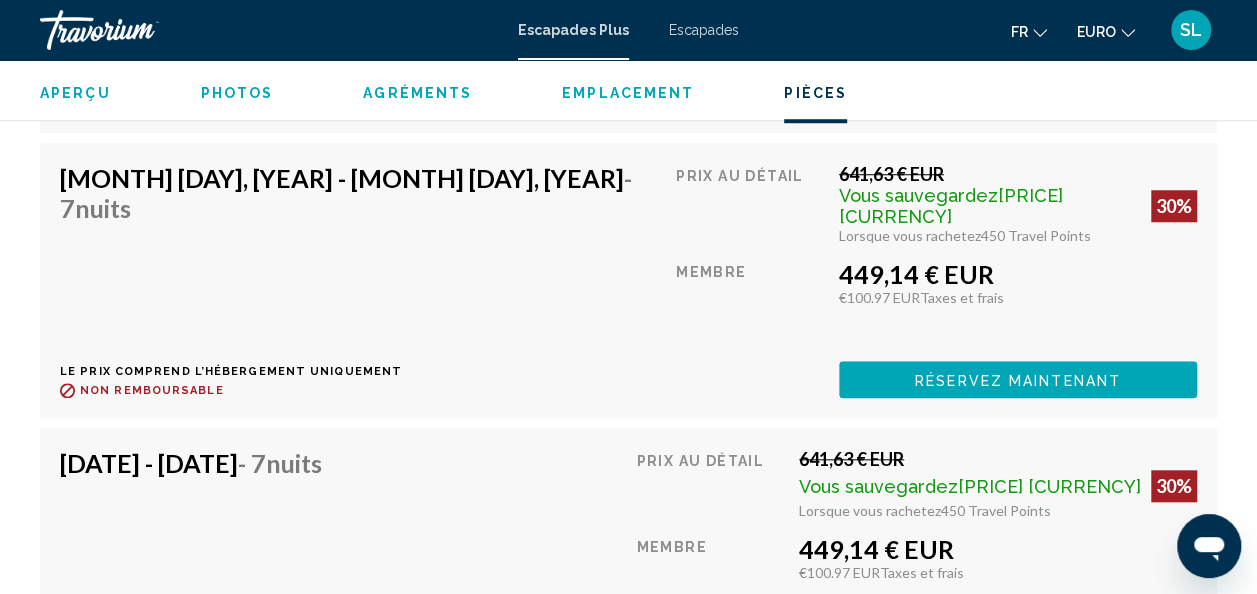 scroll, scrollTop: 4534, scrollLeft: 0, axis: vertical 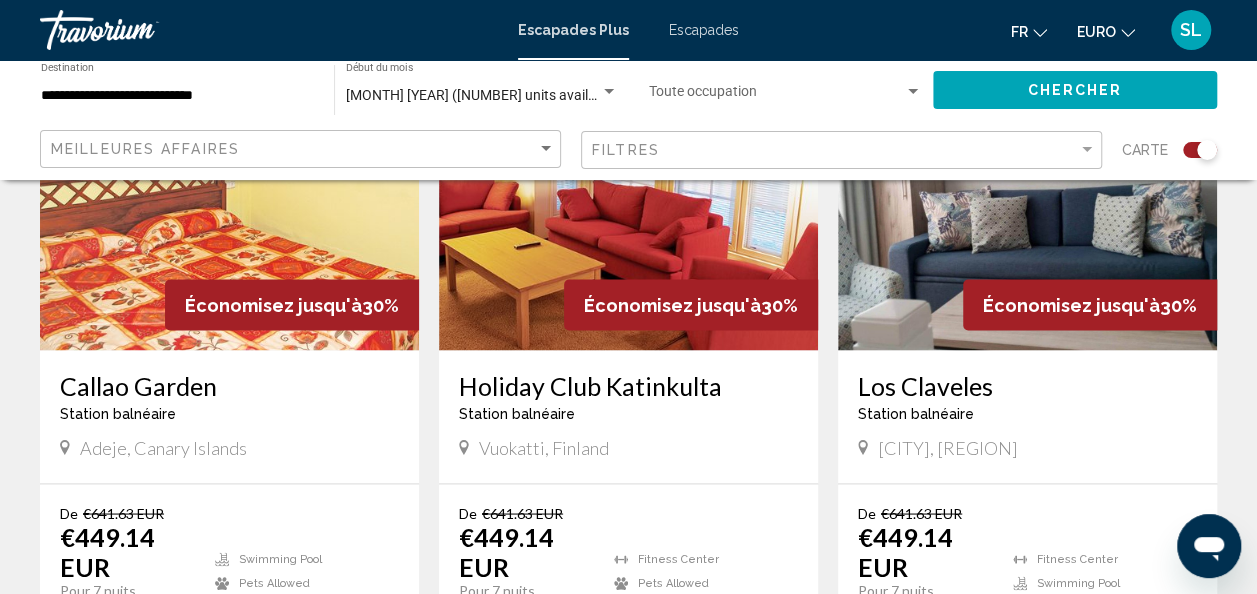 click at bounding box center [628, 190] 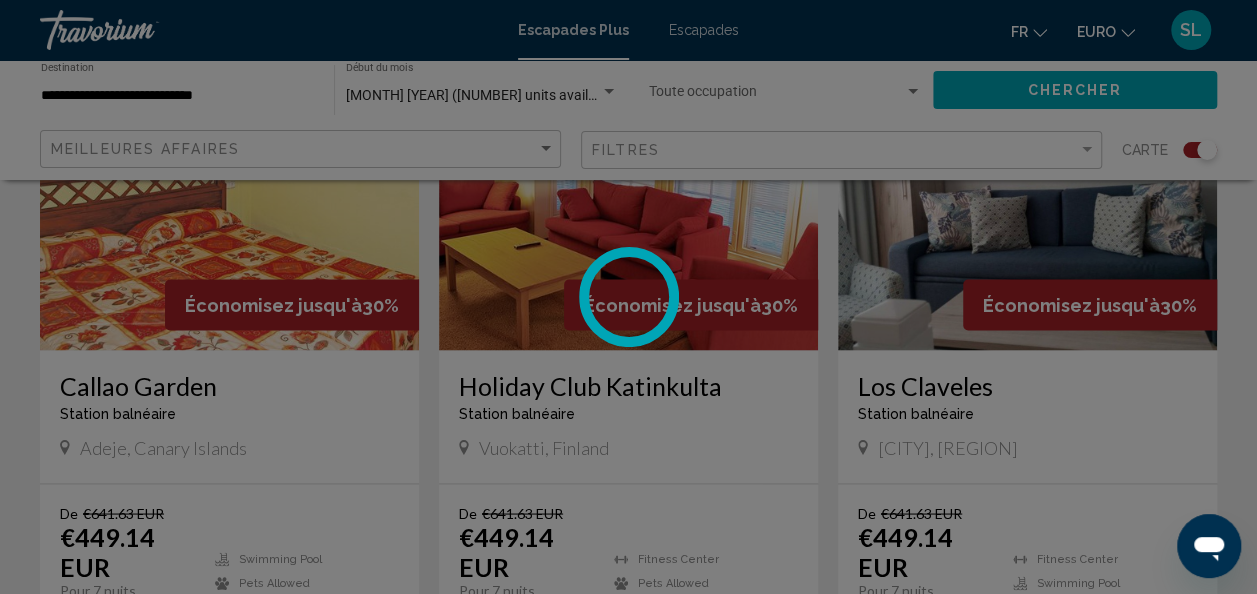 scroll, scrollTop: 238, scrollLeft: 0, axis: vertical 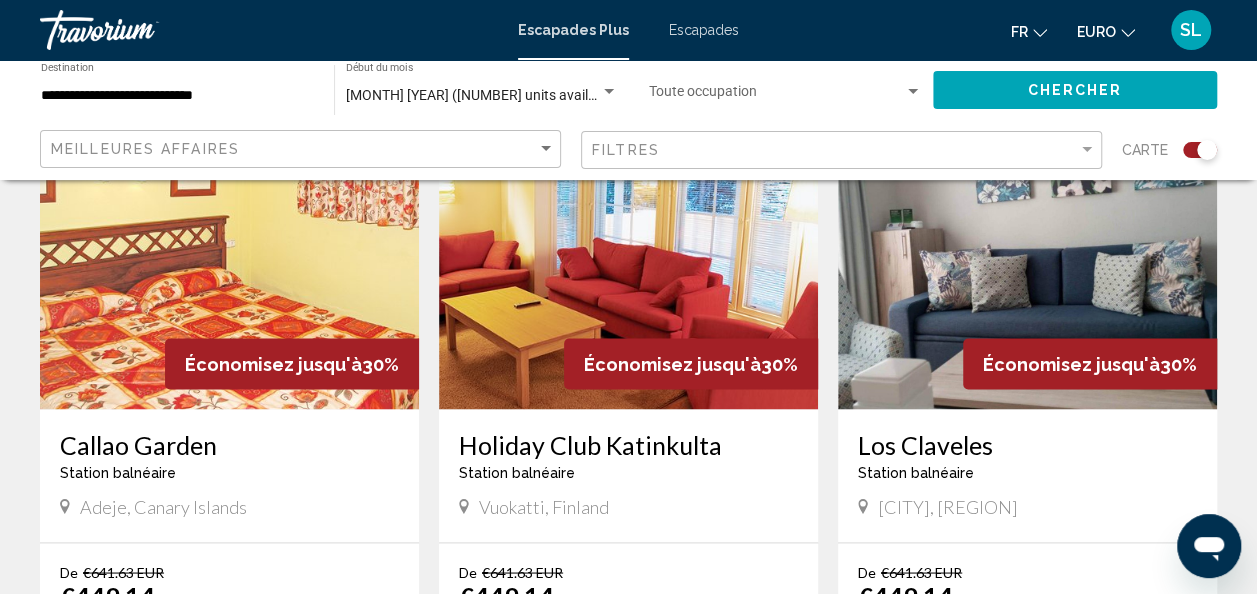 click at bounding box center [229, 249] 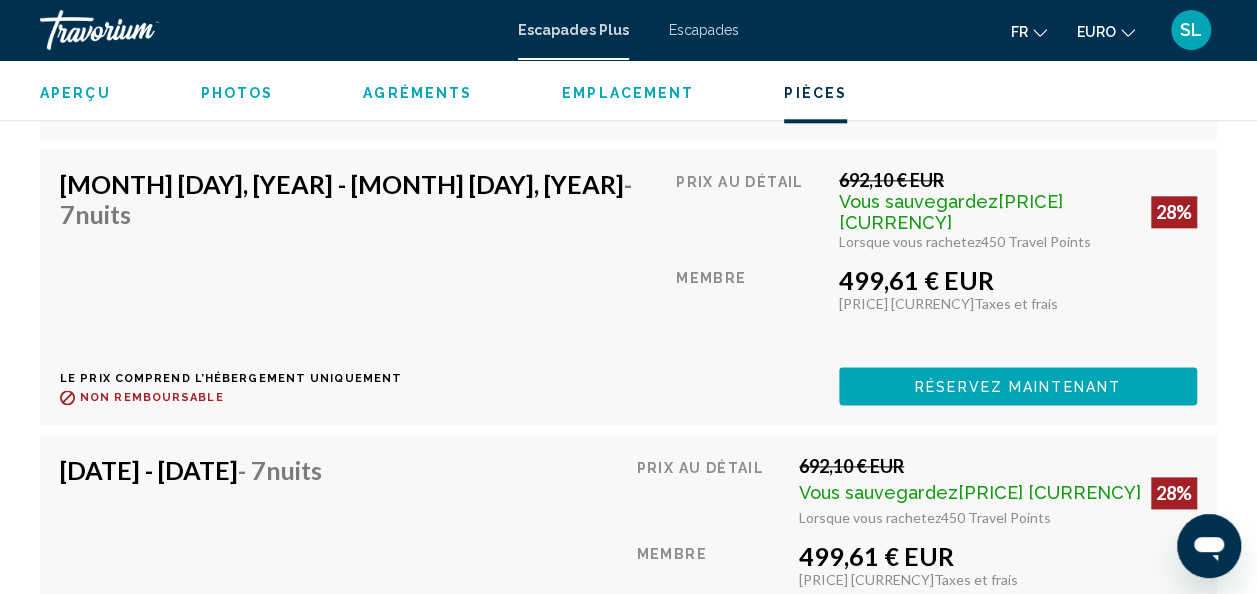 scroll, scrollTop: 4812, scrollLeft: 0, axis: vertical 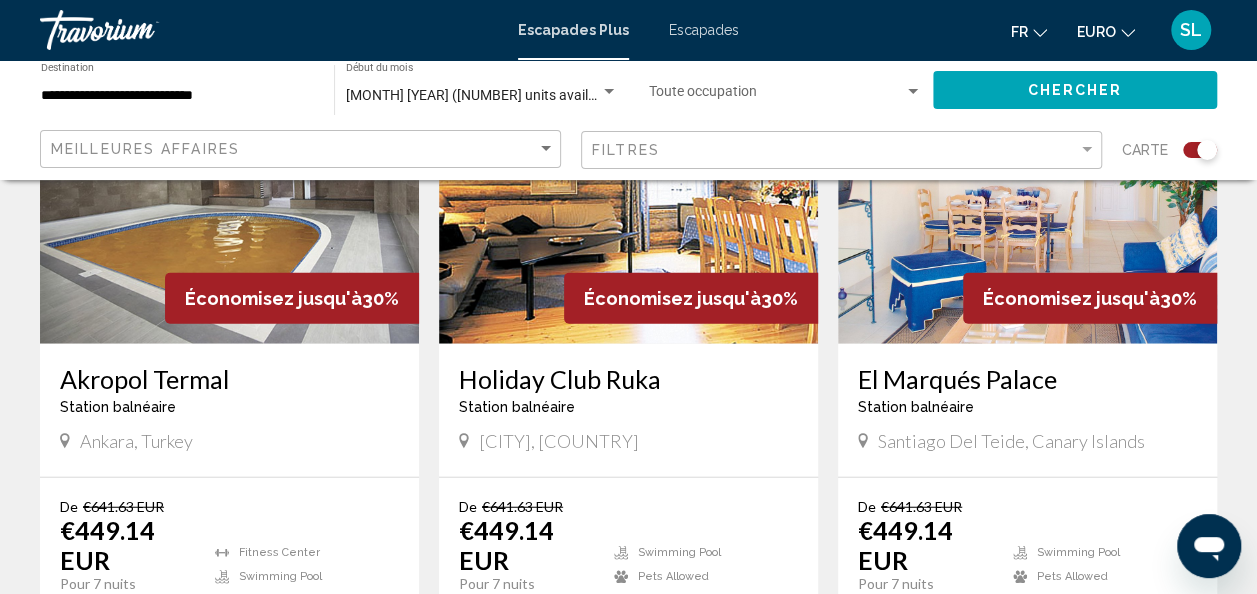 click at bounding box center [1027, 184] 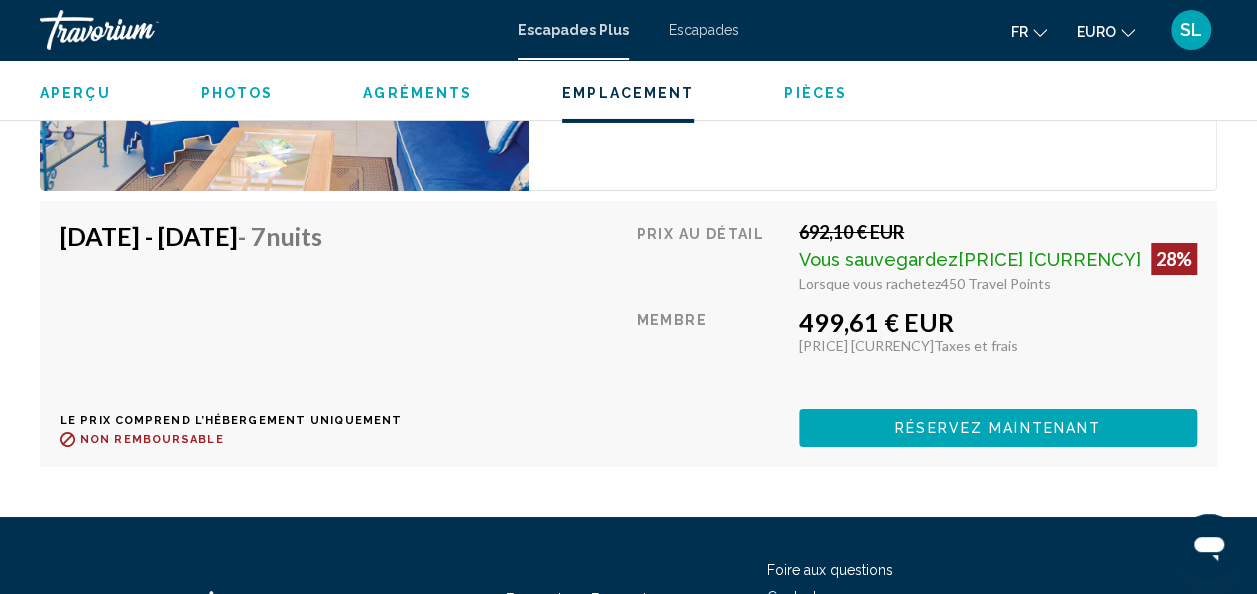 scroll, scrollTop: 3643, scrollLeft: 0, axis: vertical 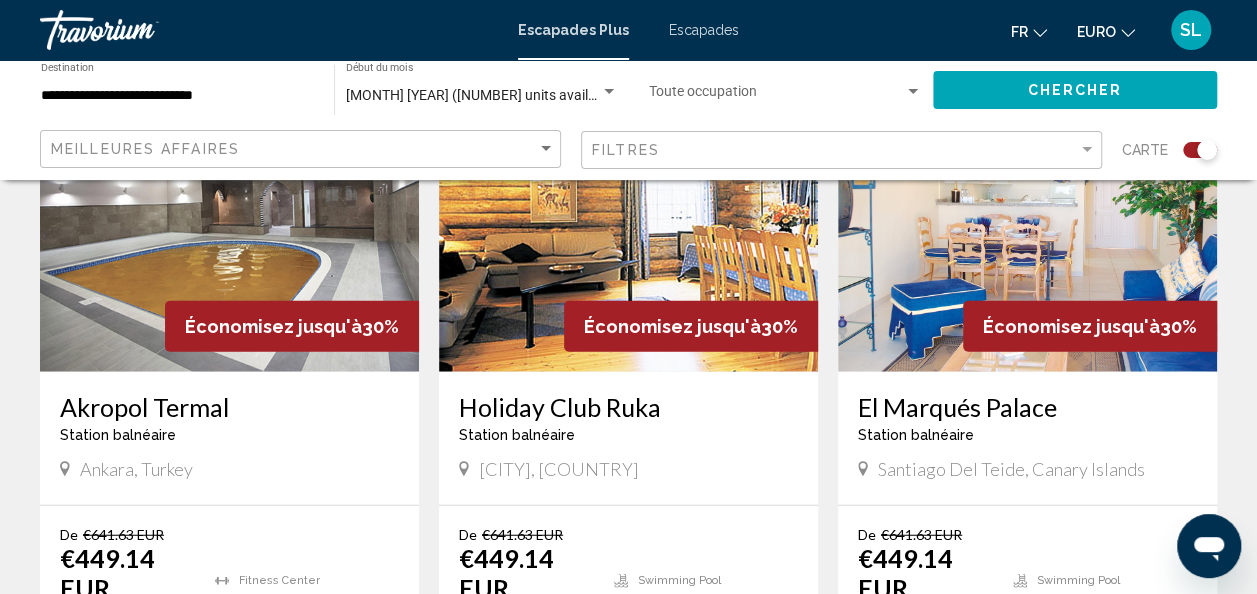 click at bounding box center [229, 212] 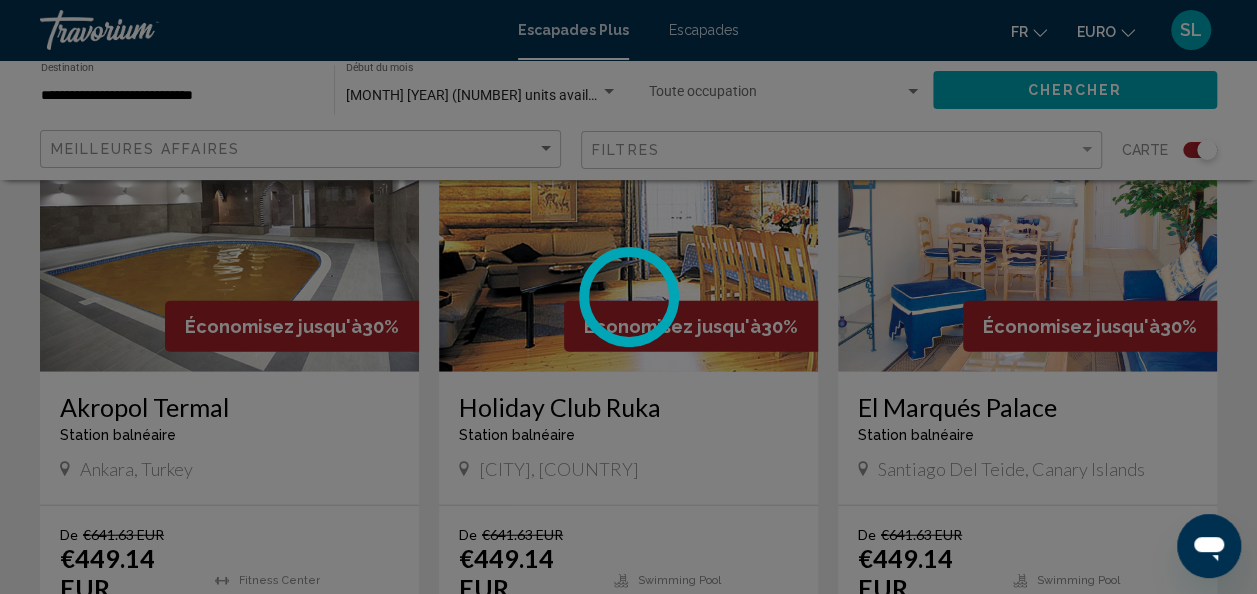 scroll, scrollTop: 238, scrollLeft: 0, axis: vertical 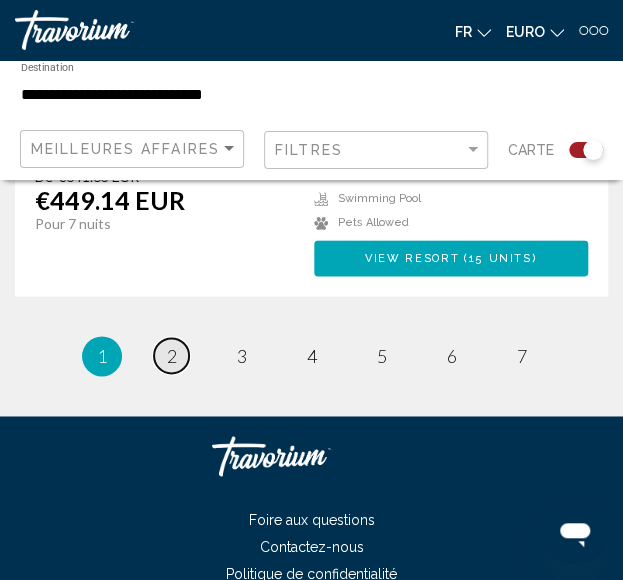 click on "page  2" at bounding box center (171, 355) 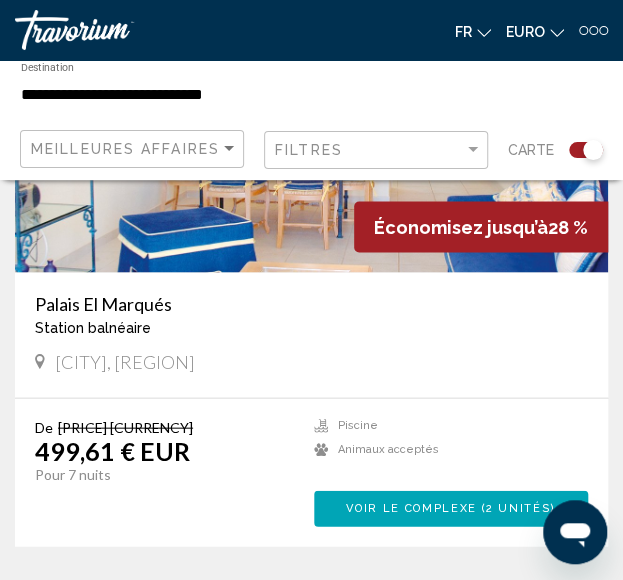 scroll, scrollTop: 4307, scrollLeft: 0, axis: vertical 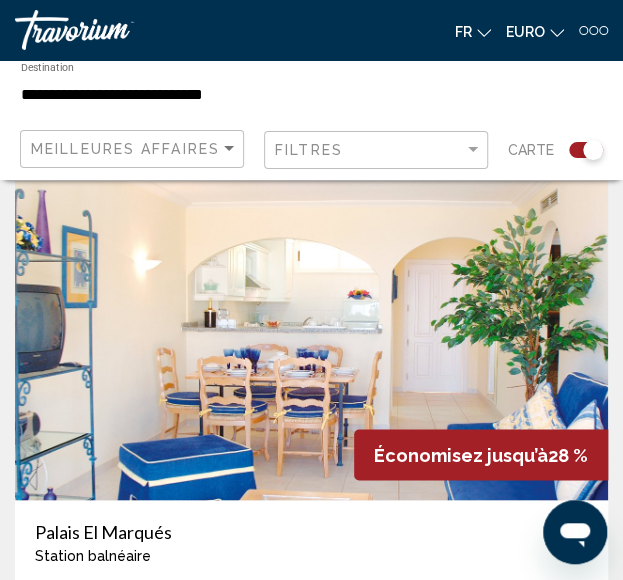 click at bounding box center (311, 340) 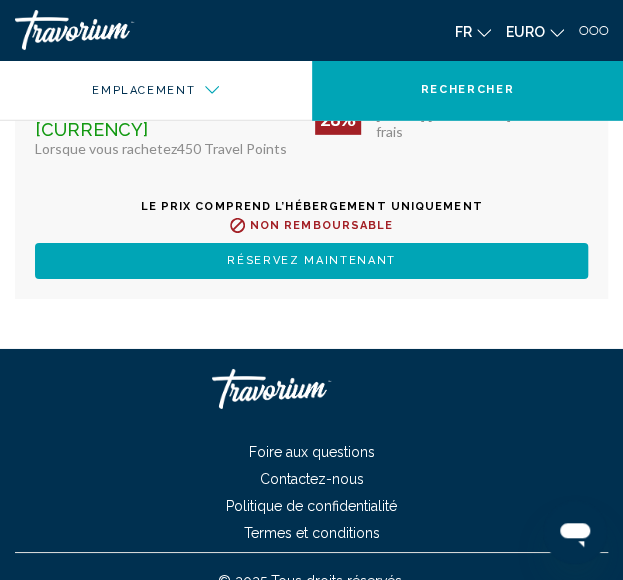 scroll, scrollTop: 3308, scrollLeft: 0, axis: vertical 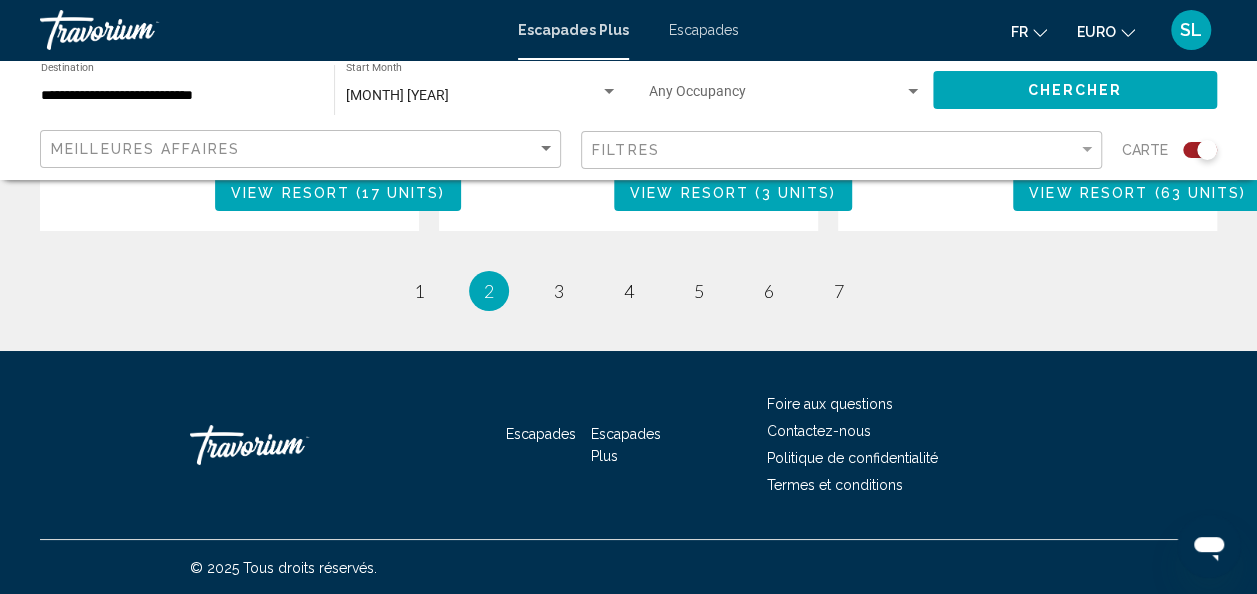 click on "Économisez jusqu'à  28%   Grand Garden Inn Ayas  Station balnéaire  -  Ceci est une station d'adultes seulement
[CITY], [COUNTRY]  De [PRICE] [CURRENCY] [PRICE] [CURRENCY]  Pour 7 nuits Vous sauvegardez  [PRICE] [CURRENCY]   temp
Swimming Pool
Pets Allowed View Resort    ( 6 units )  Économisez jusqu'à  28%   Aparthotel Kalma  Station balnéaire  -  Ceci est une station d'adultes seulement
[CITY], [COUNTRY]  De [PRICE] [CURRENCY] [PRICE] [CURRENCY]  Pour 7 nuits Vous sauvegardez  [PRICE] [CURRENCY]   temp  5
Pets Allowed View Resort    ( 2 units )  Économisez jusqu'à  28%   Holiday Club Ellivuori  Station balnéaire  -  Ceci est une station d'adultes seulement
[POSTAL_CODE], [COUNTRY]  De [PRICE] [CURRENCY] [PRICE] [CURRENCY]  Pour 7 nuits Vous sauvegardez  [PRICE] [CURRENCY]   temp  4
Pets Allowed View Resort    ( 10 units )  Économisez jusqu'à  28%" at bounding box center (628, -1160) 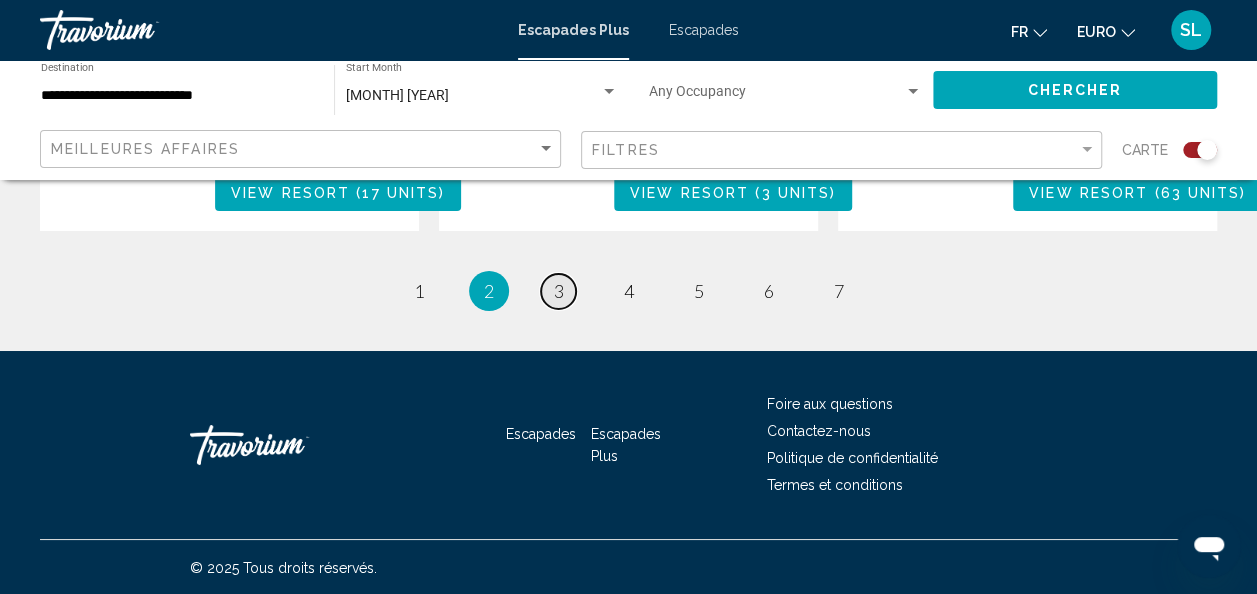 click on "3" at bounding box center [559, 291] 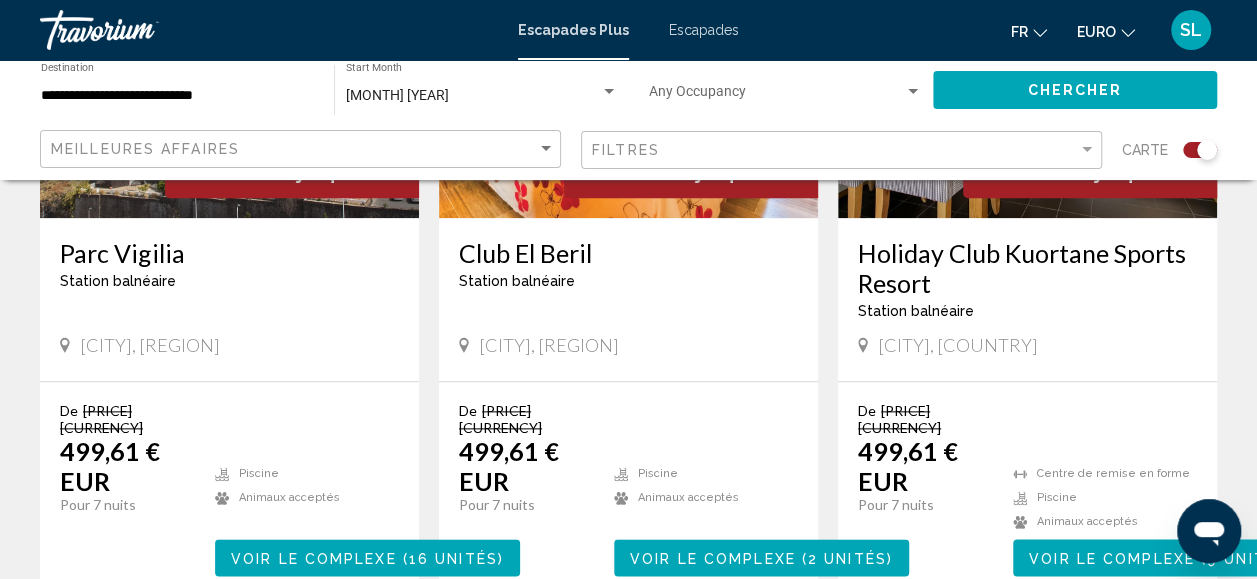scroll, scrollTop: 857, scrollLeft: 0, axis: vertical 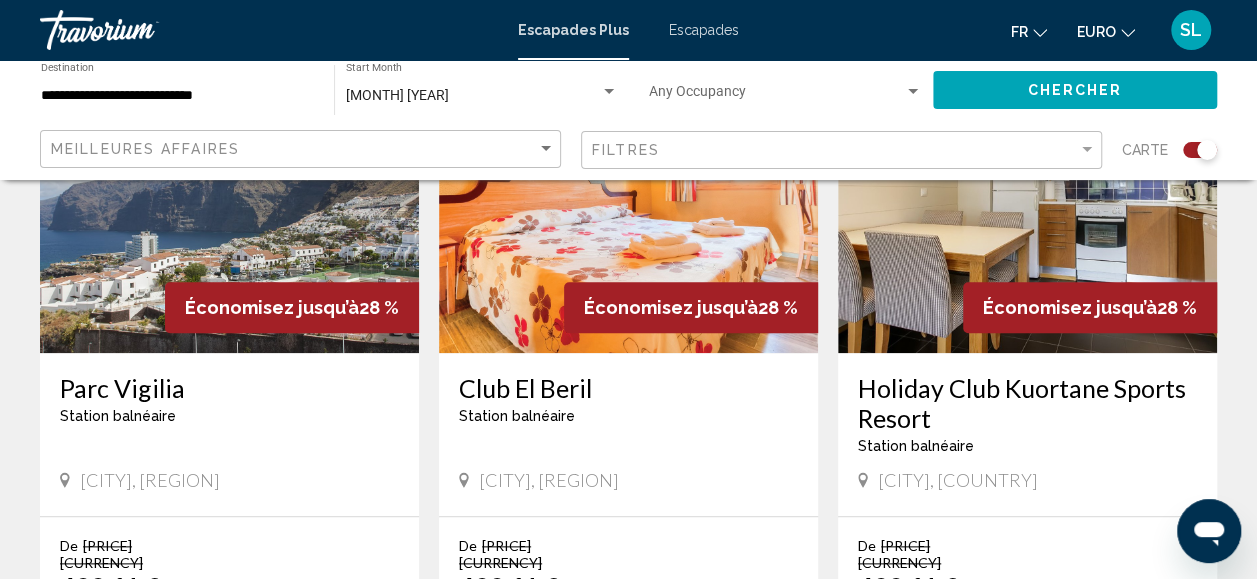 click at bounding box center [229, 193] 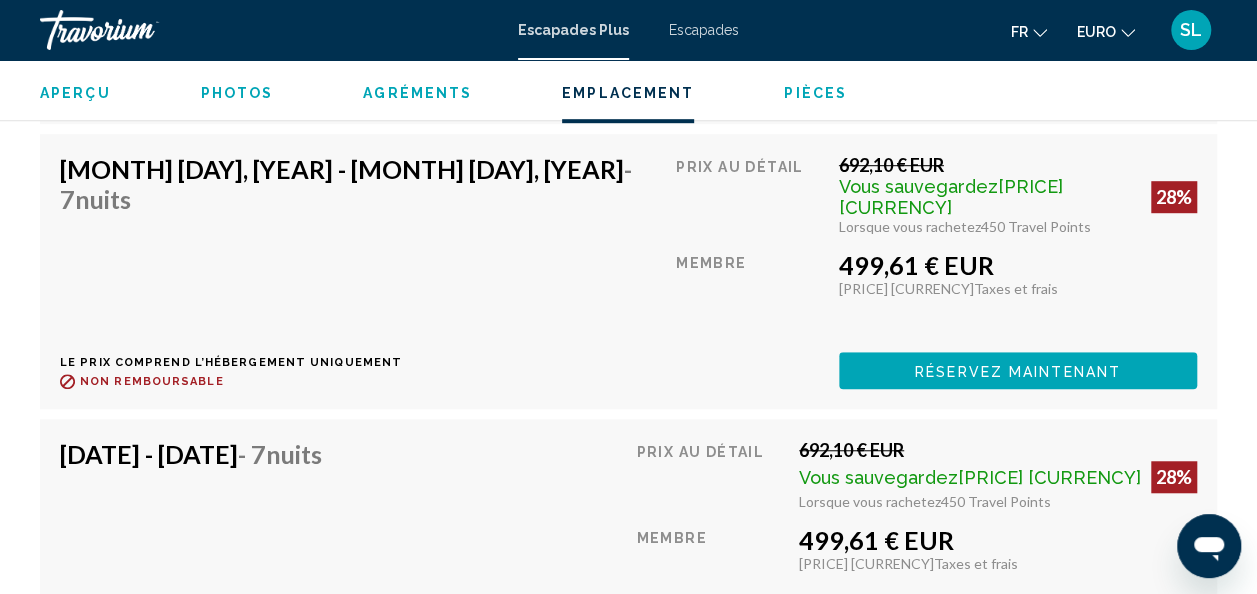 scroll, scrollTop: 4347, scrollLeft: 0, axis: vertical 